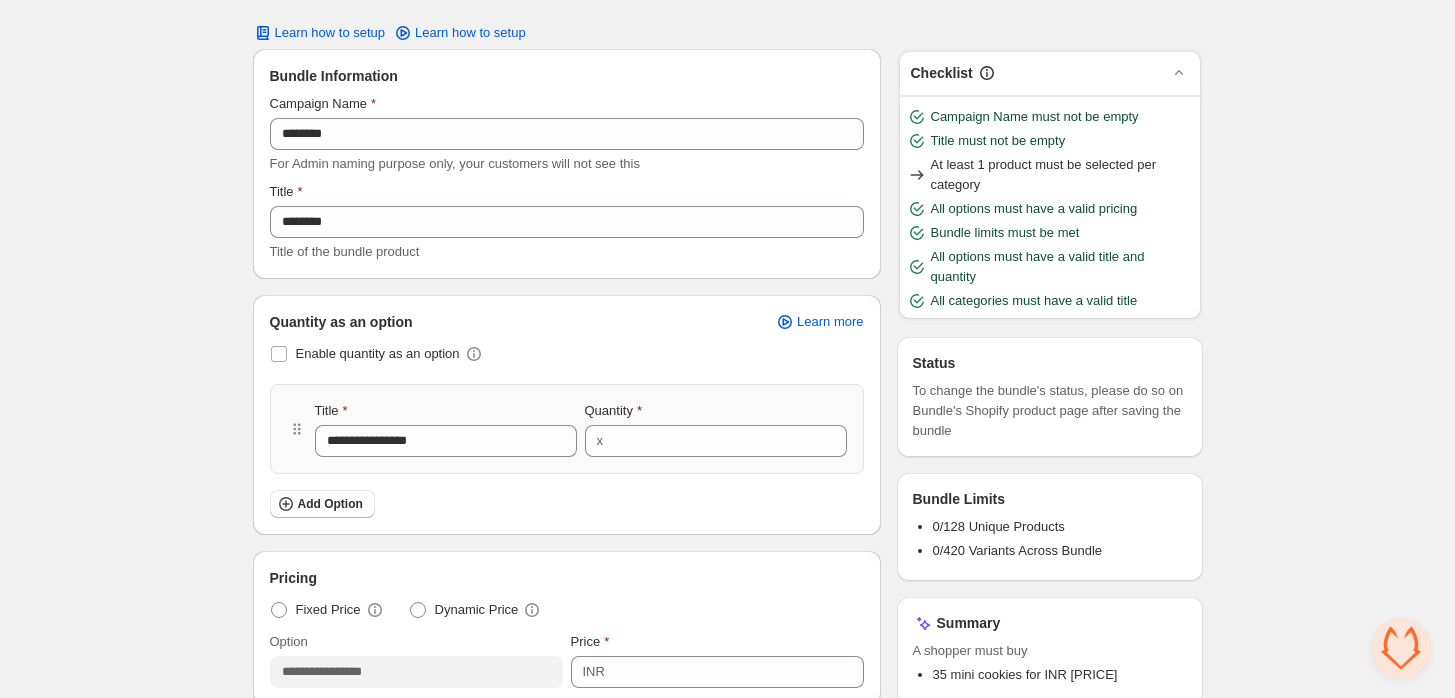 scroll, scrollTop: 0, scrollLeft: 0, axis: both 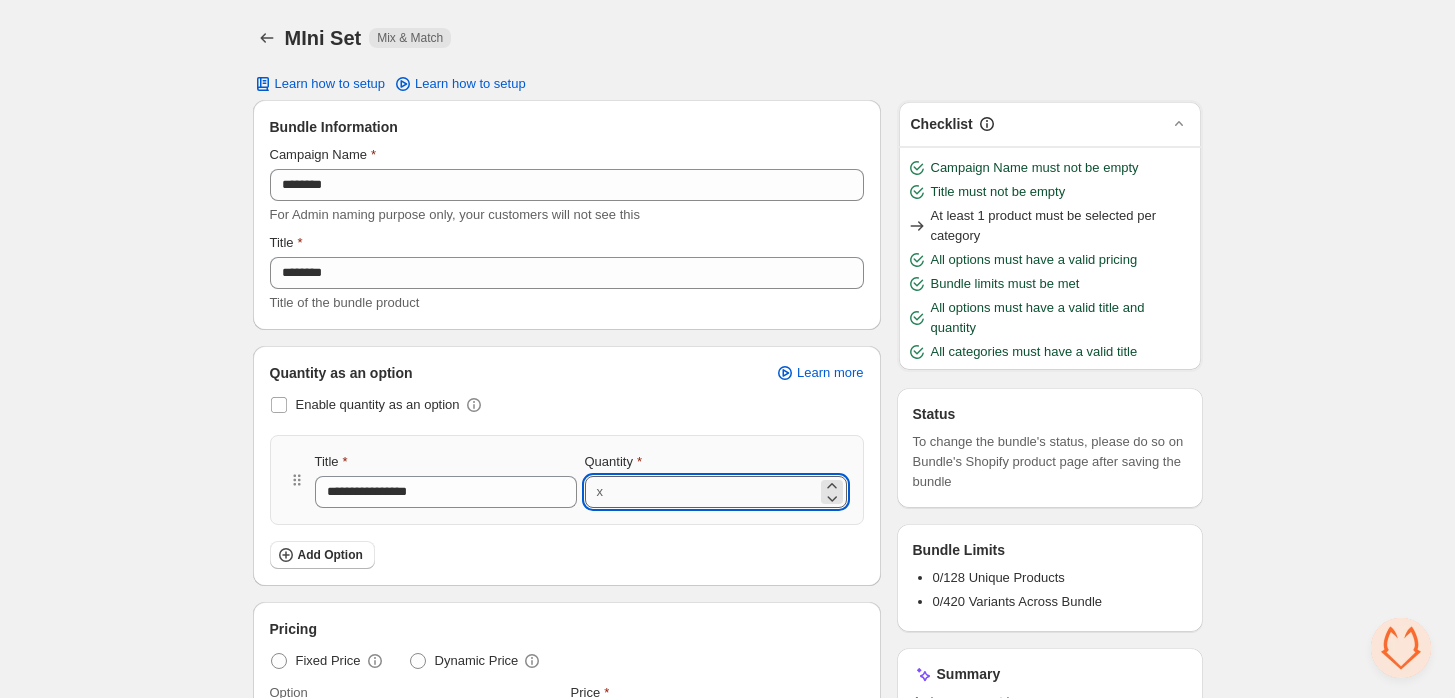 click on "*" at bounding box center (713, 492) 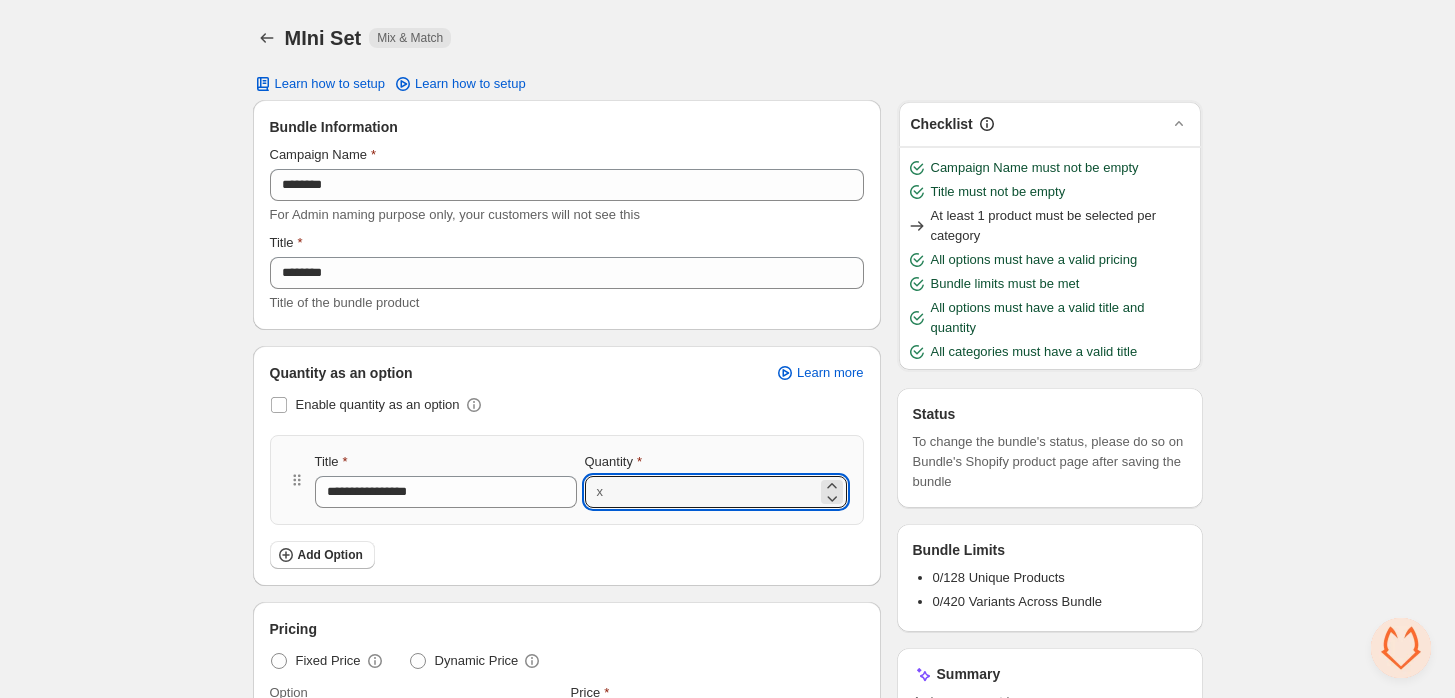 click on "Enable quantity as an option" at bounding box center (567, 405) 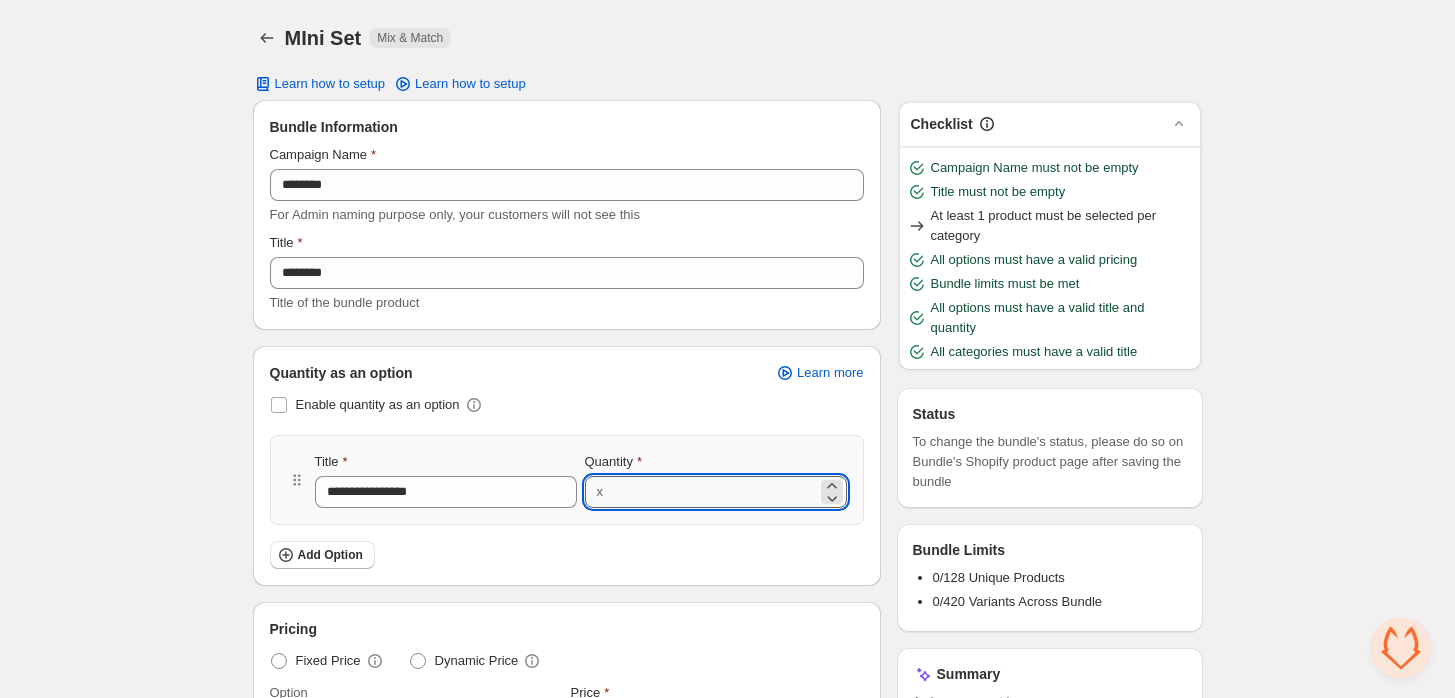 click on "*" at bounding box center [713, 492] 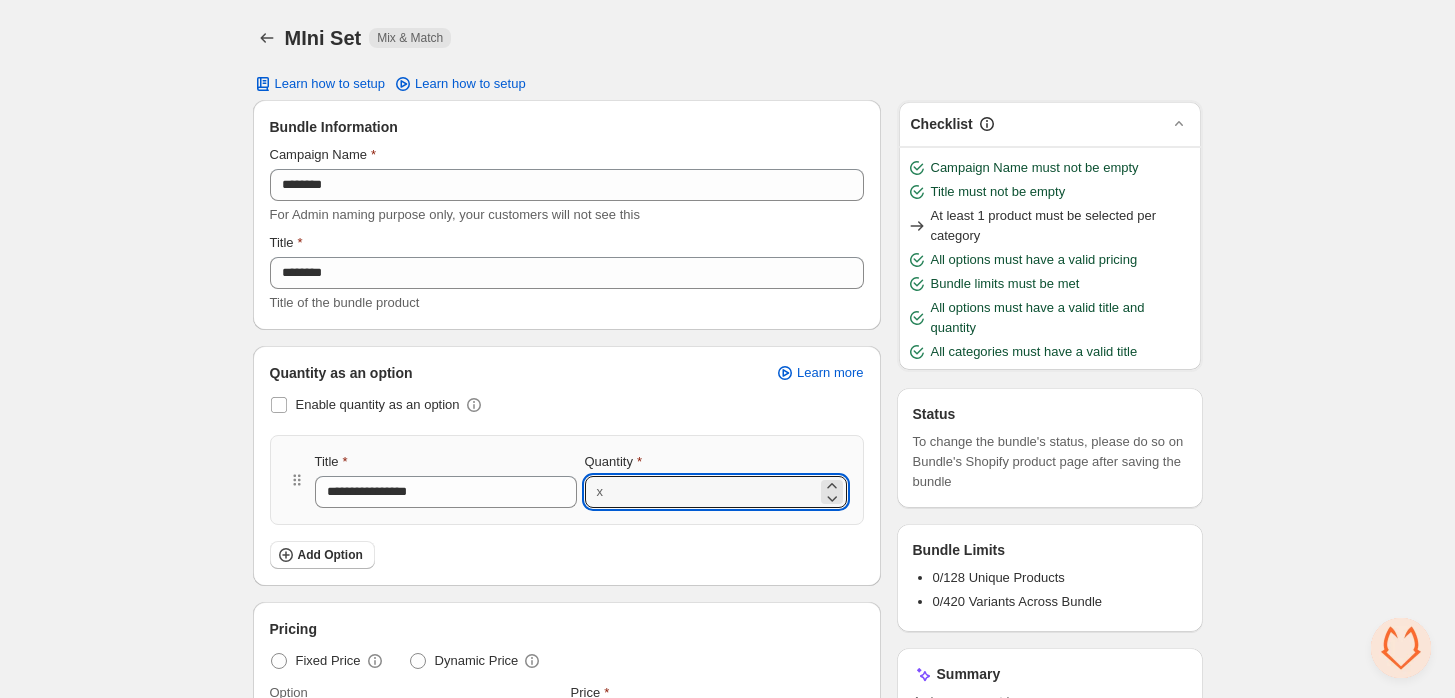 click on "Enable quantity as an option" at bounding box center (567, 405) 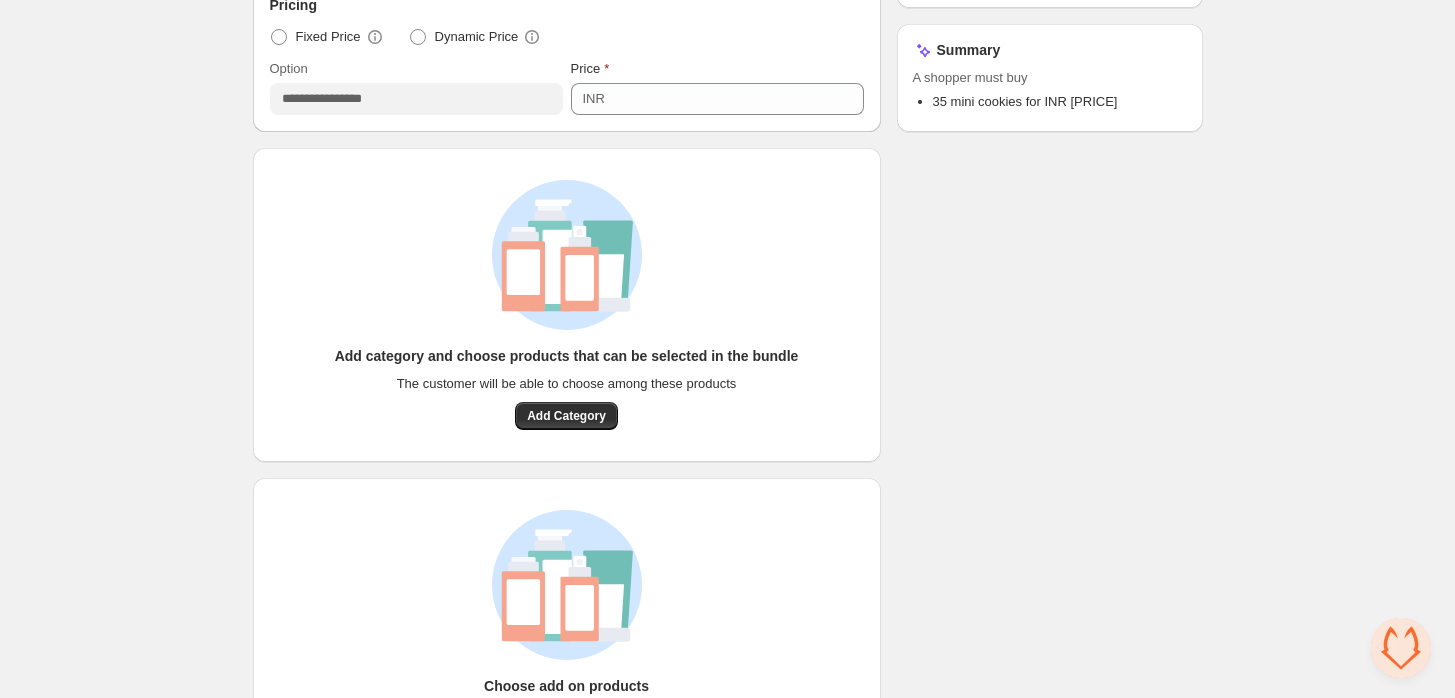 scroll, scrollTop: 768, scrollLeft: 0, axis: vertical 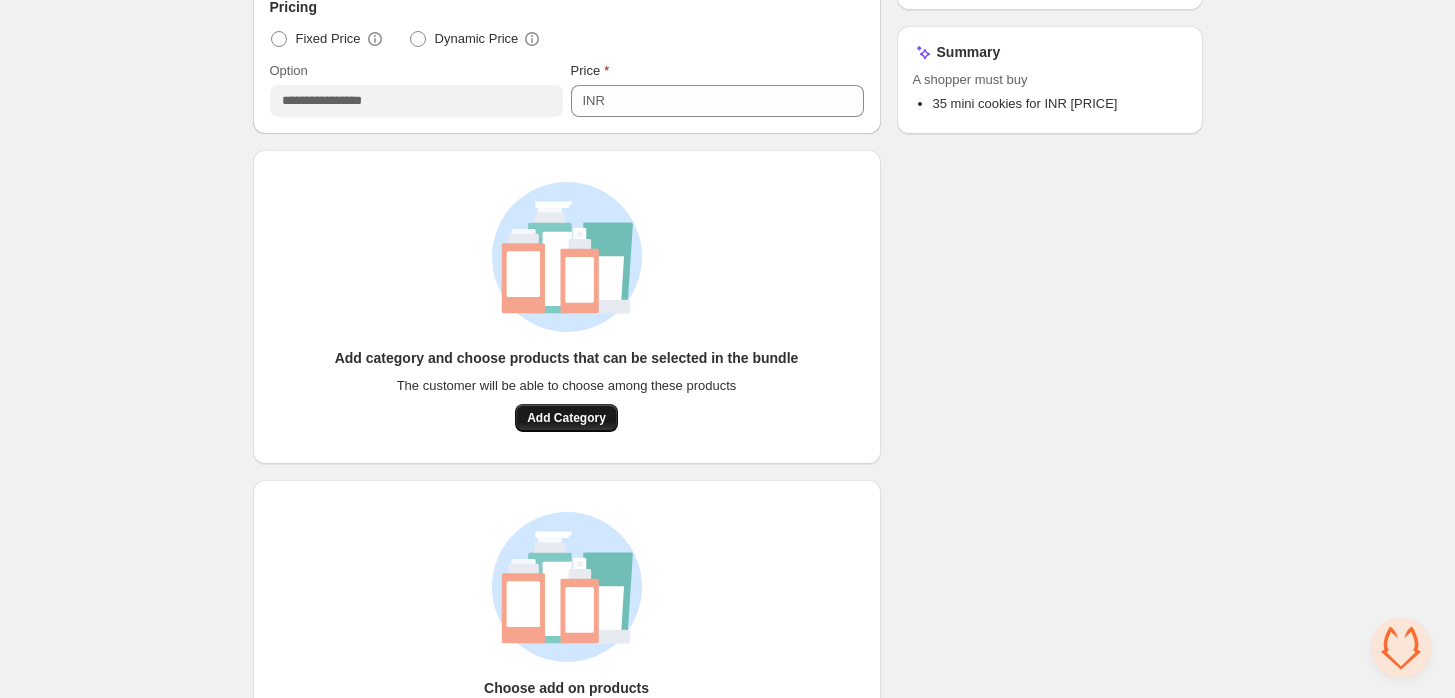 click on "Add Category" at bounding box center [566, 418] 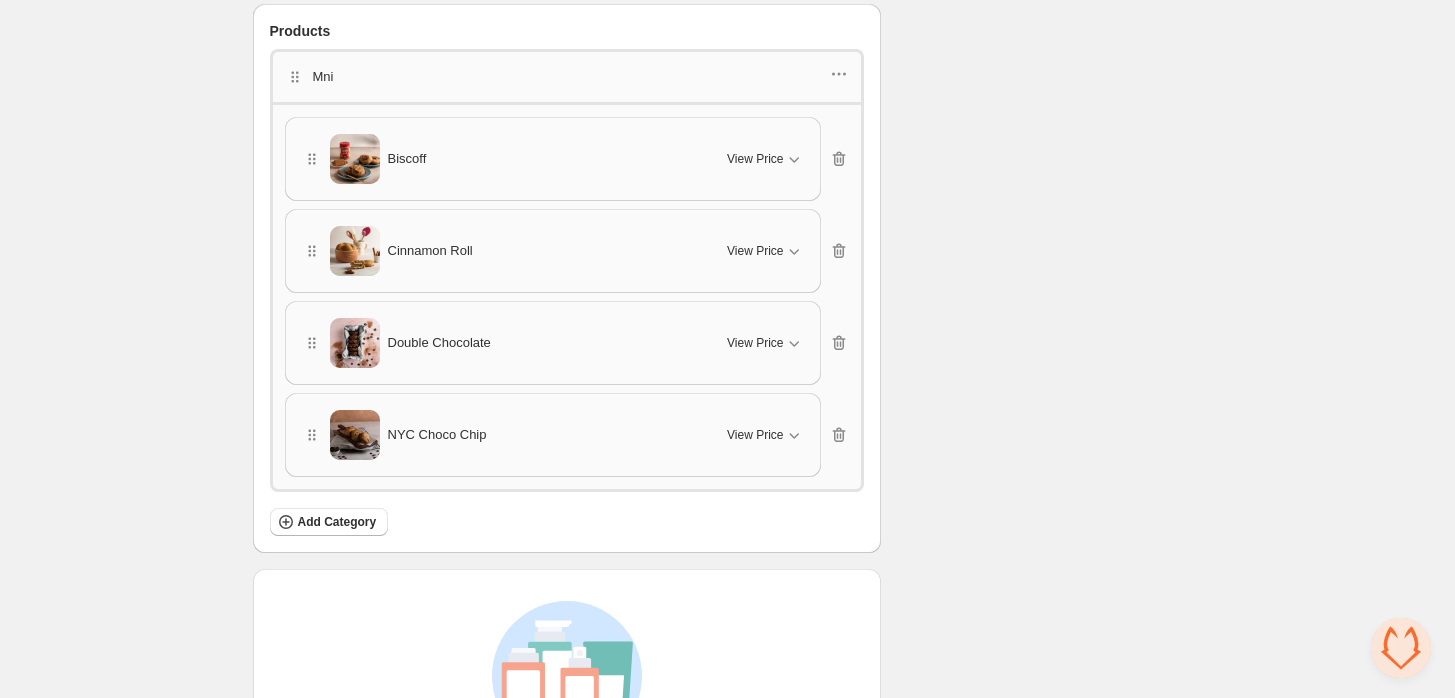 scroll, scrollTop: 623, scrollLeft: 0, axis: vertical 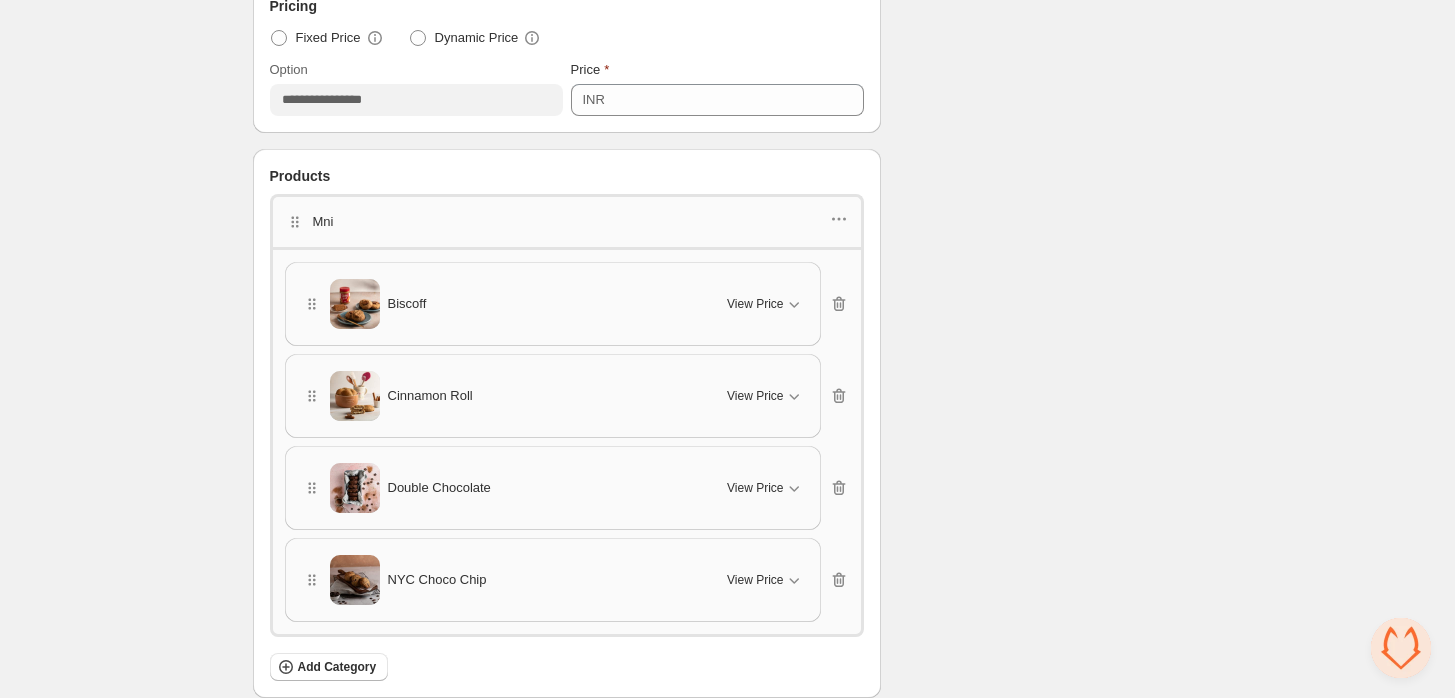 click on "Checklist Status To change the bundle's status, please do so on Bundle's Shopify product page after saving the bundle Bundle Limits 4/128 Unique Products 4/420 Variants Across Bundle Summary A shopper must buy 35 mini cookies  for INR 100" at bounding box center (1050, 252) 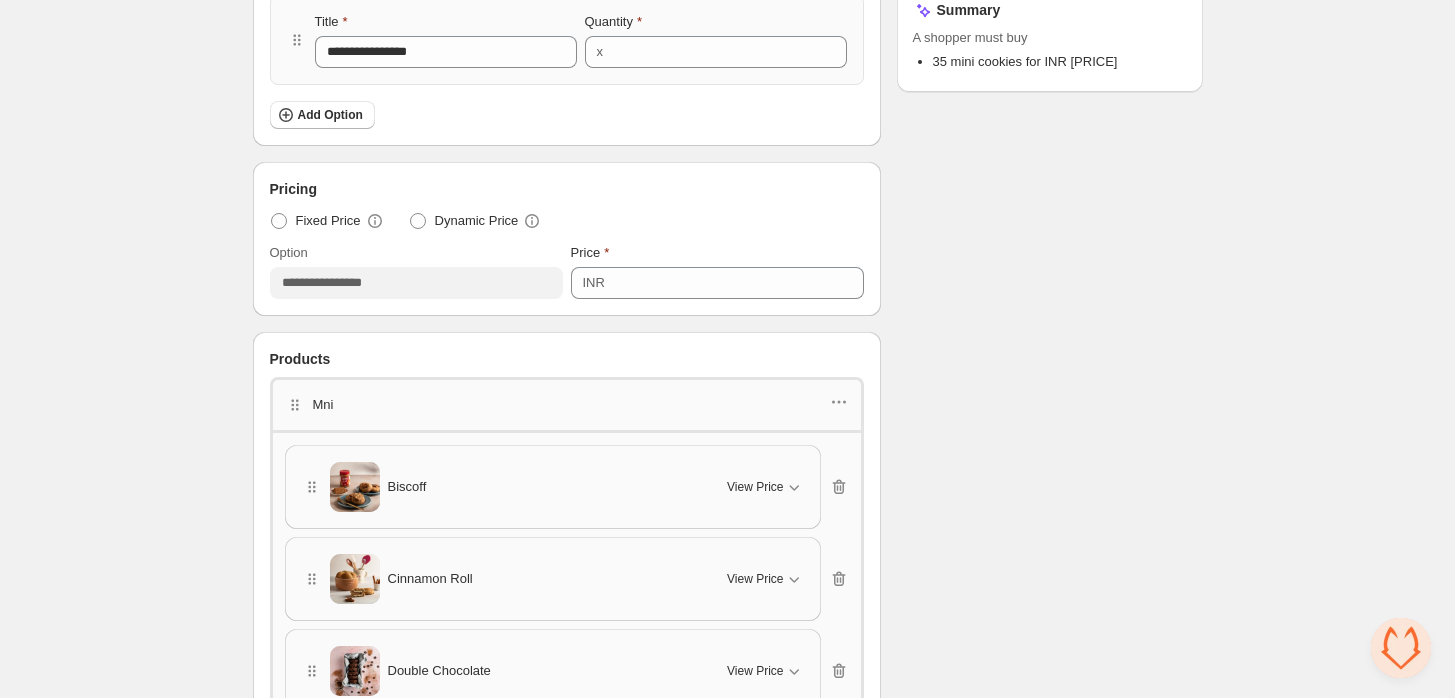 scroll, scrollTop: 400, scrollLeft: 0, axis: vertical 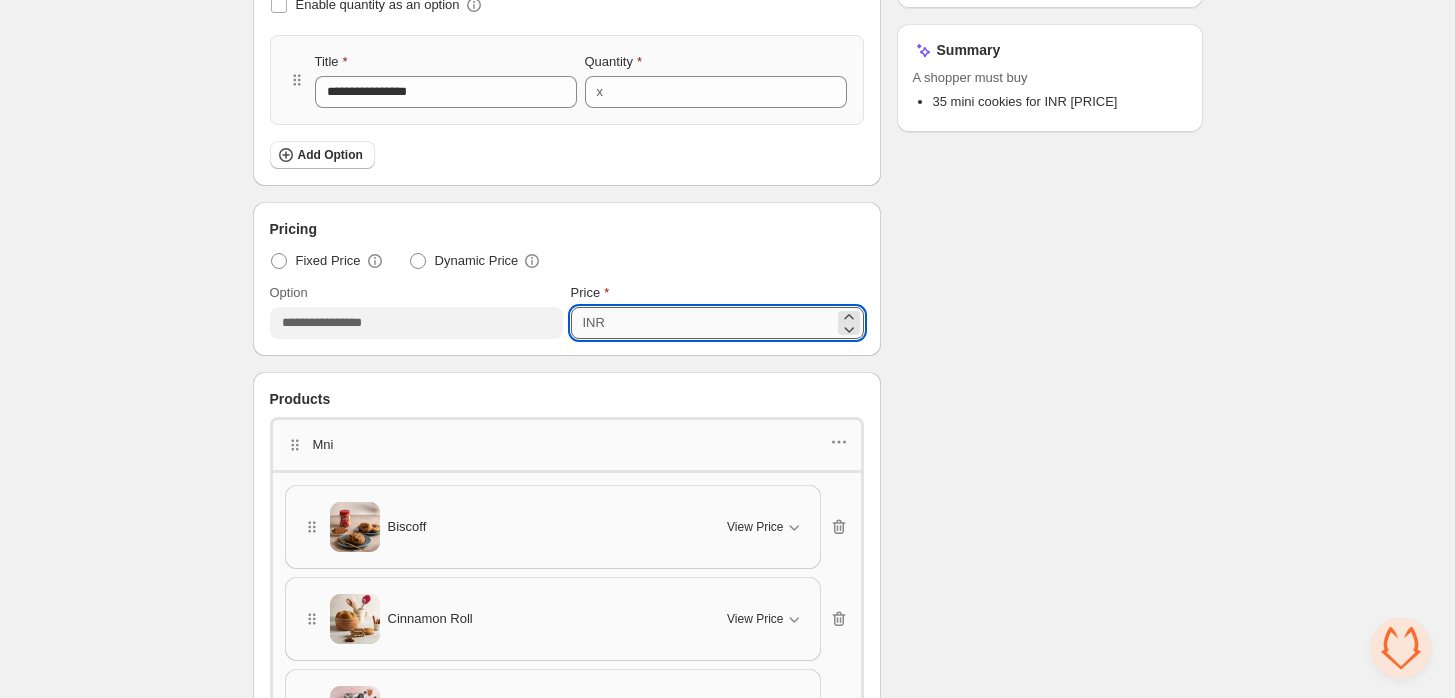 click on "***" at bounding box center [722, 323] 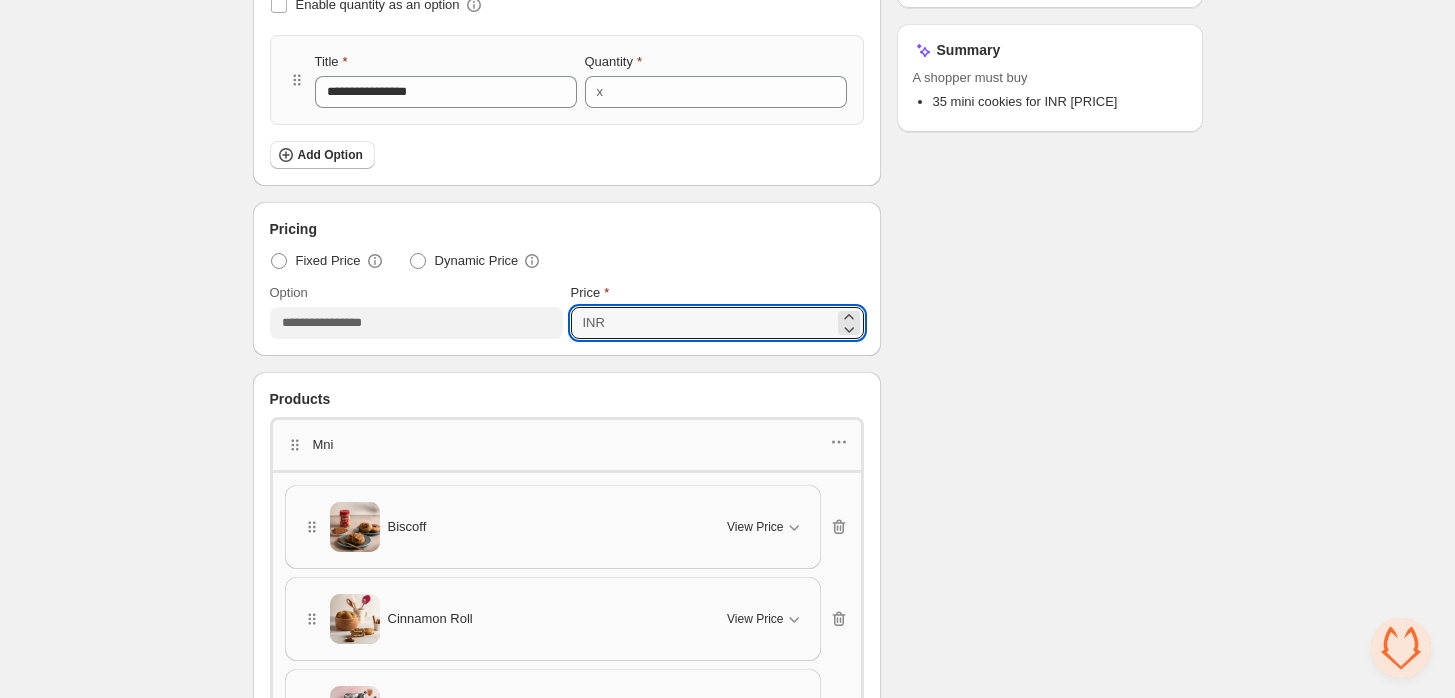 type on "***" 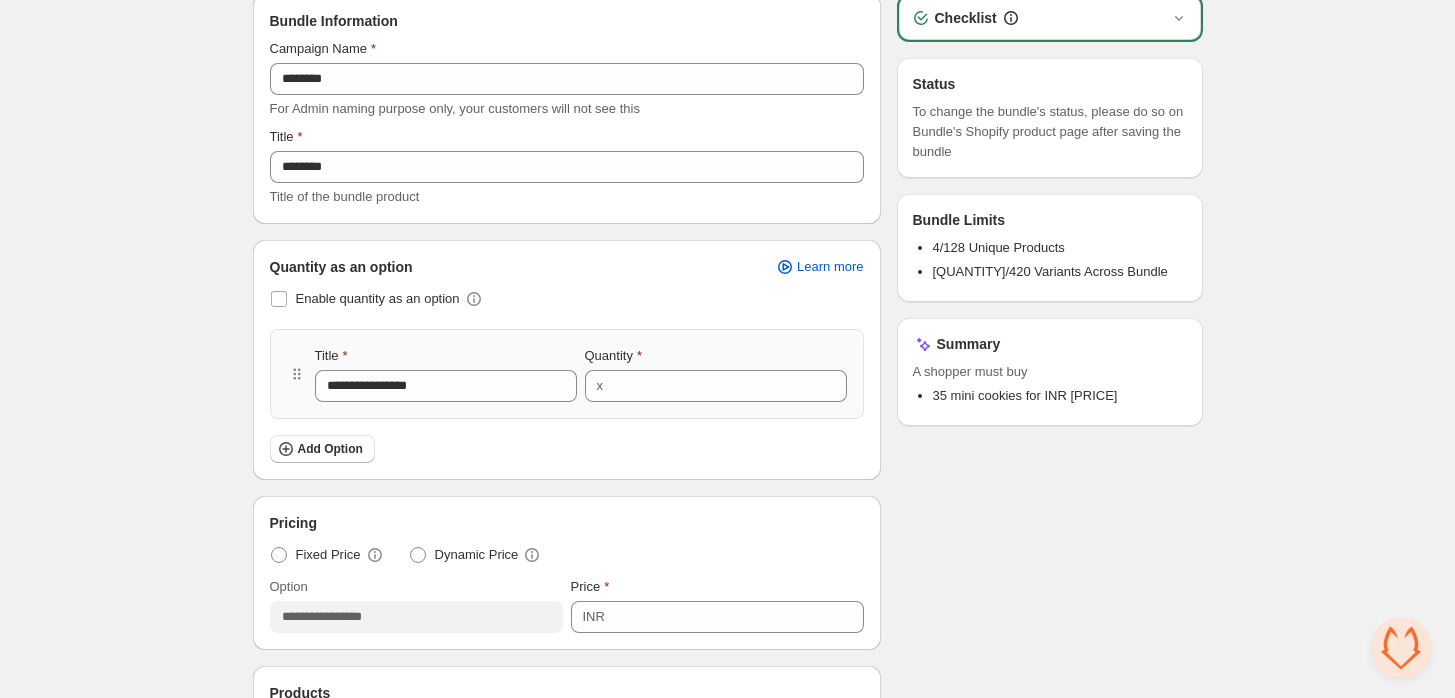 scroll, scrollTop: 0, scrollLeft: 0, axis: both 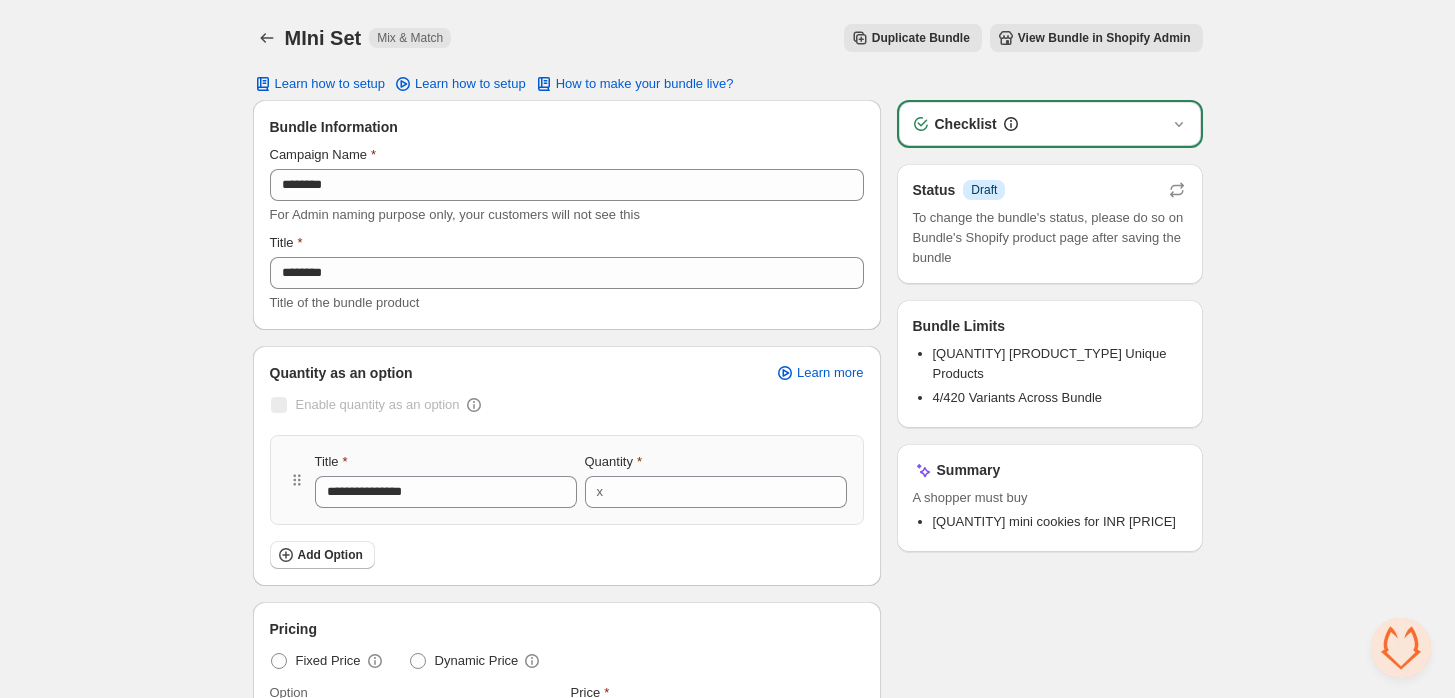 click on "Checklist" at bounding box center (1050, 124) 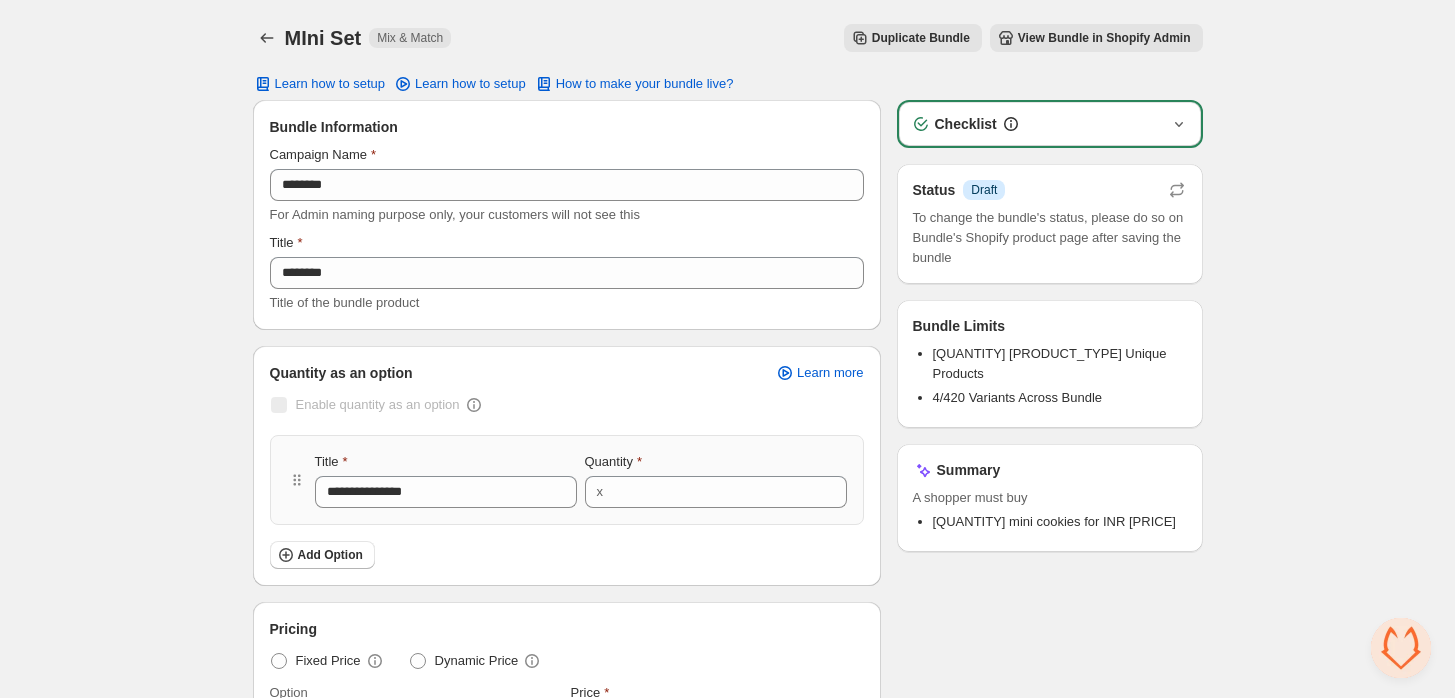 click 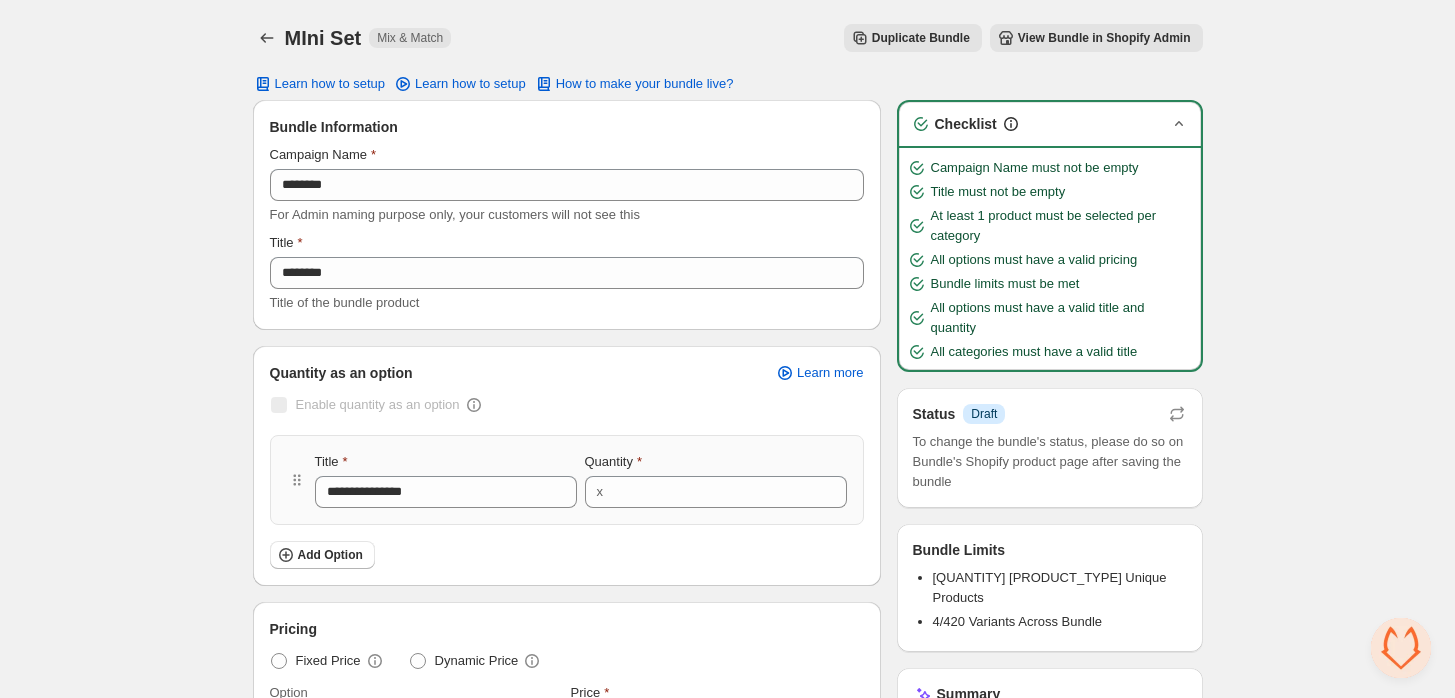 click 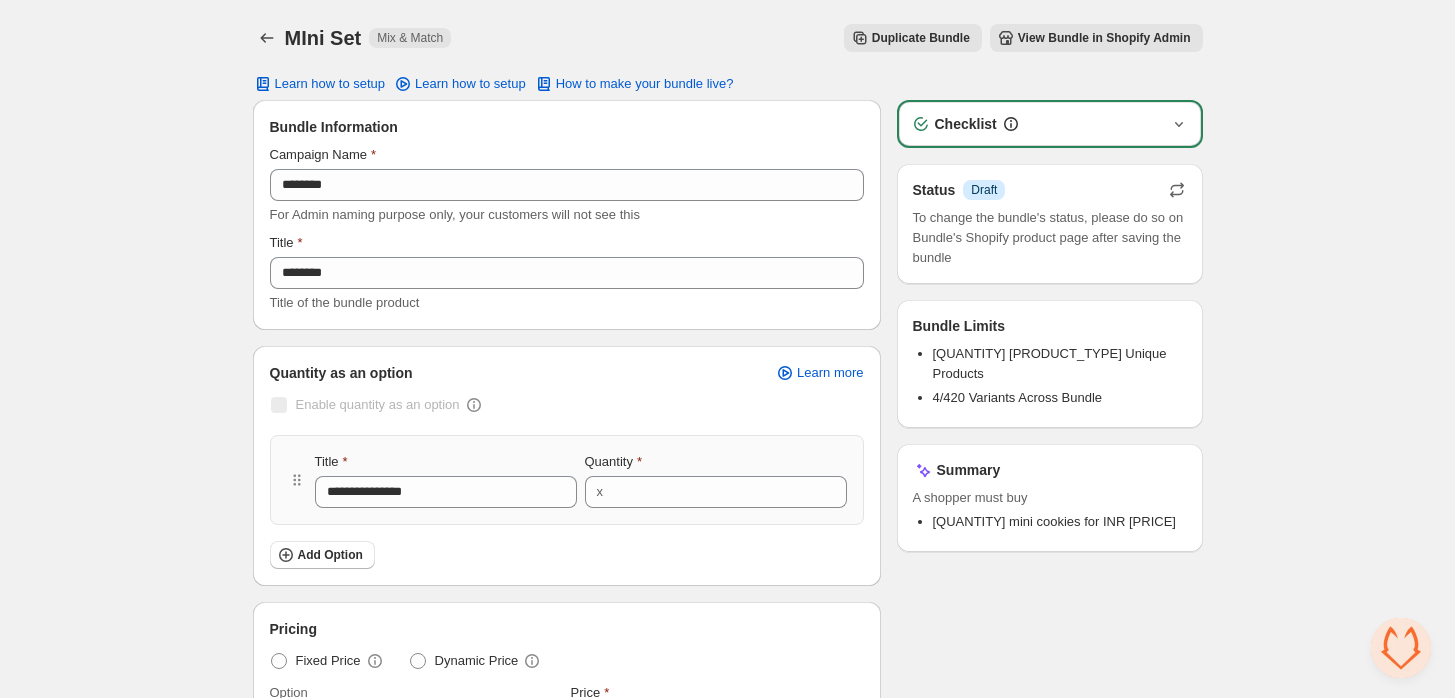 click 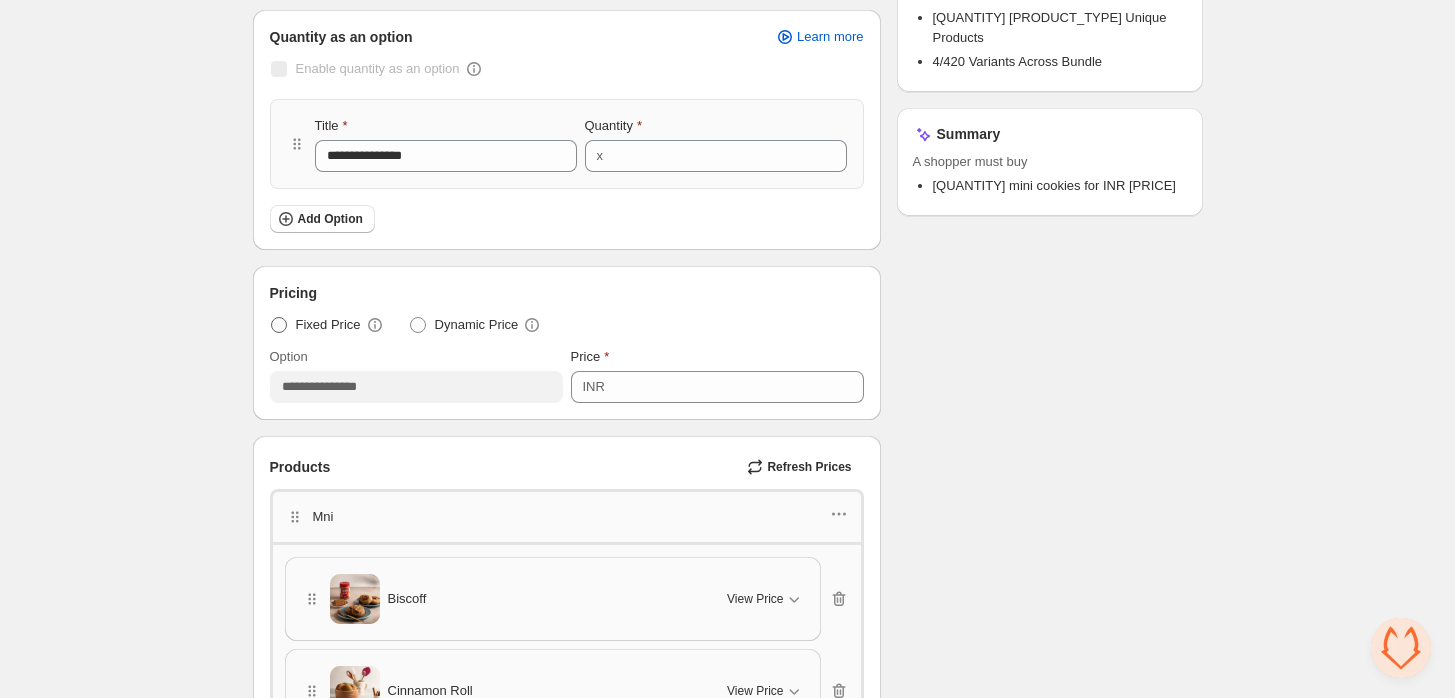 scroll, scrollTop: 0, scrollLeft: 0, axis: both 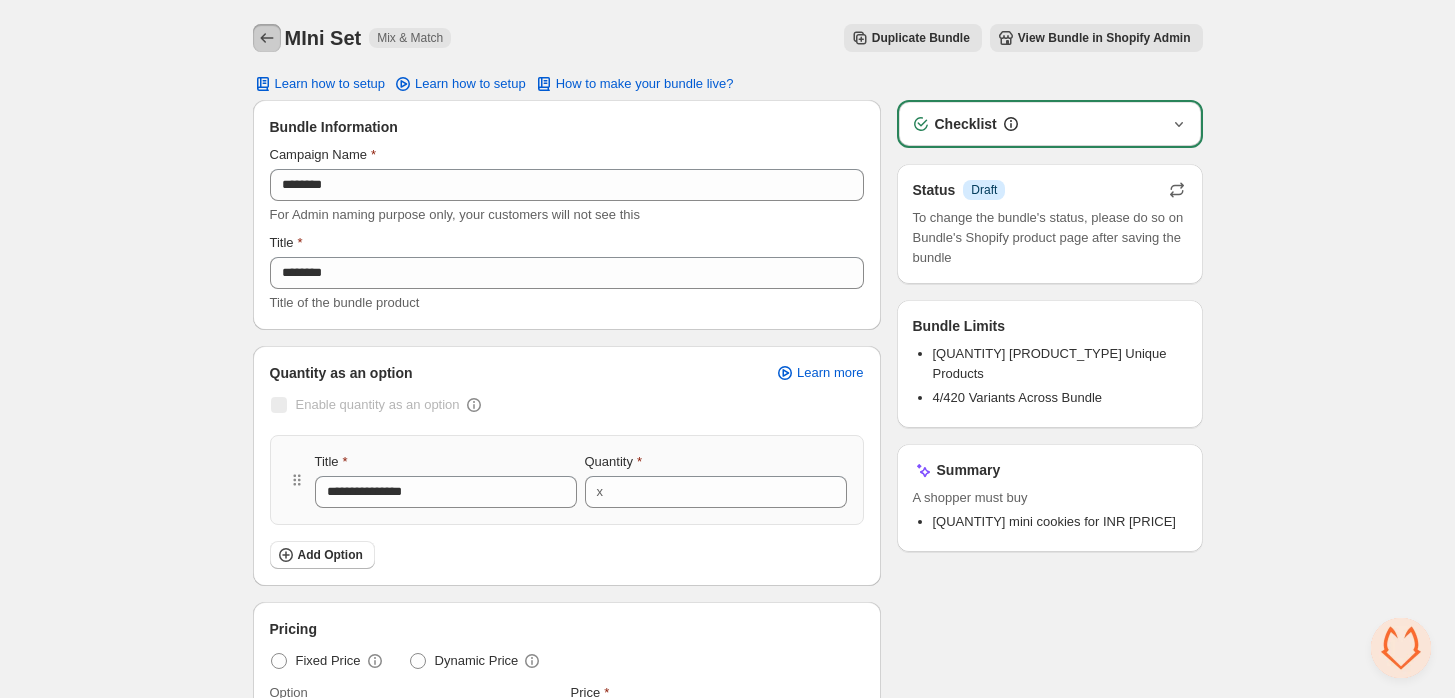 click 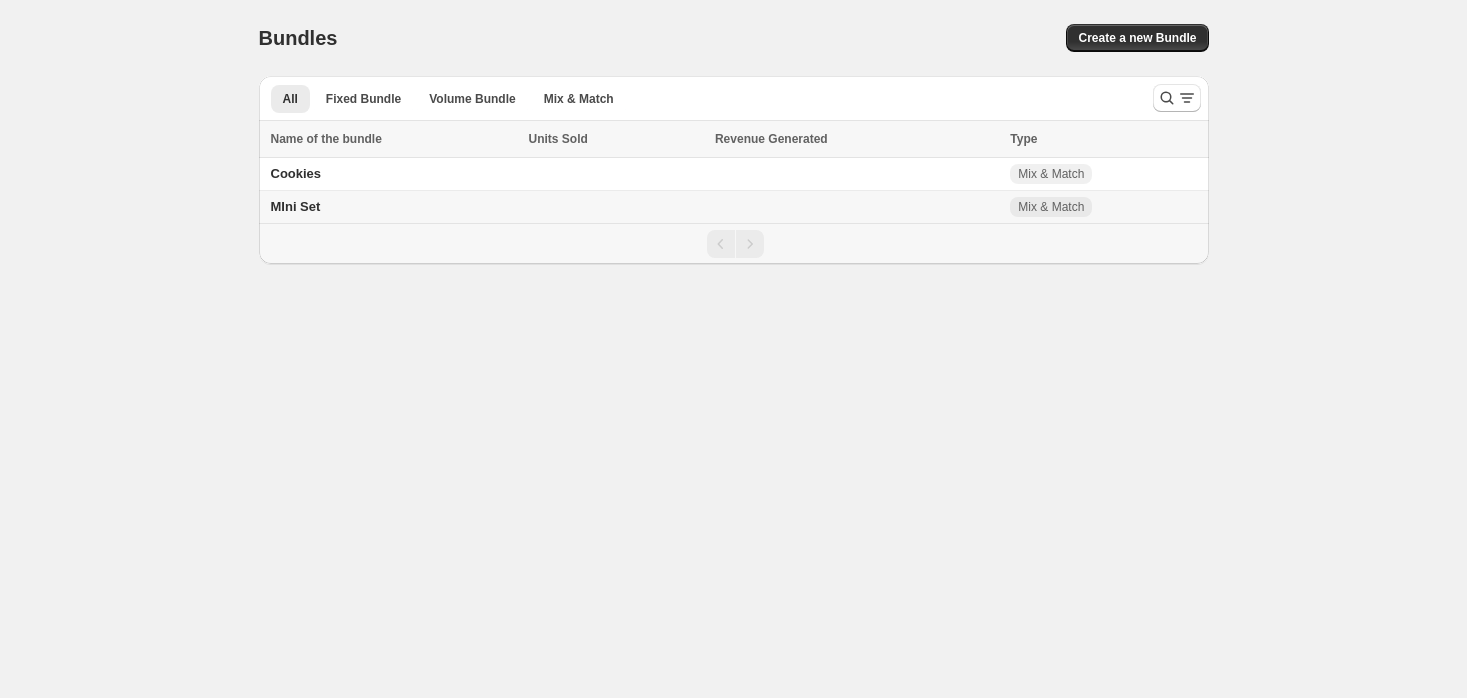 scroll, scrollTop: 0, scrollLeft: 0, axis: both 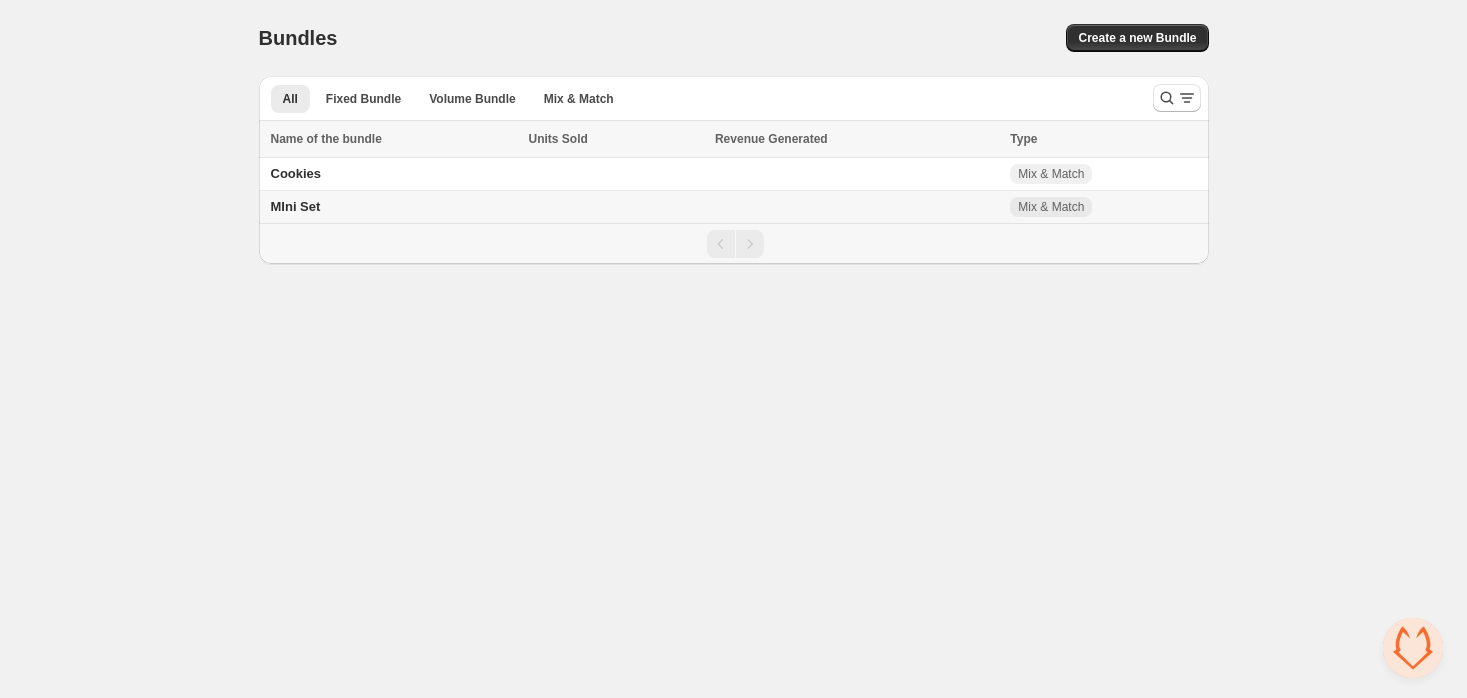 click on "MIni Set" at bounding box center [296, 206] 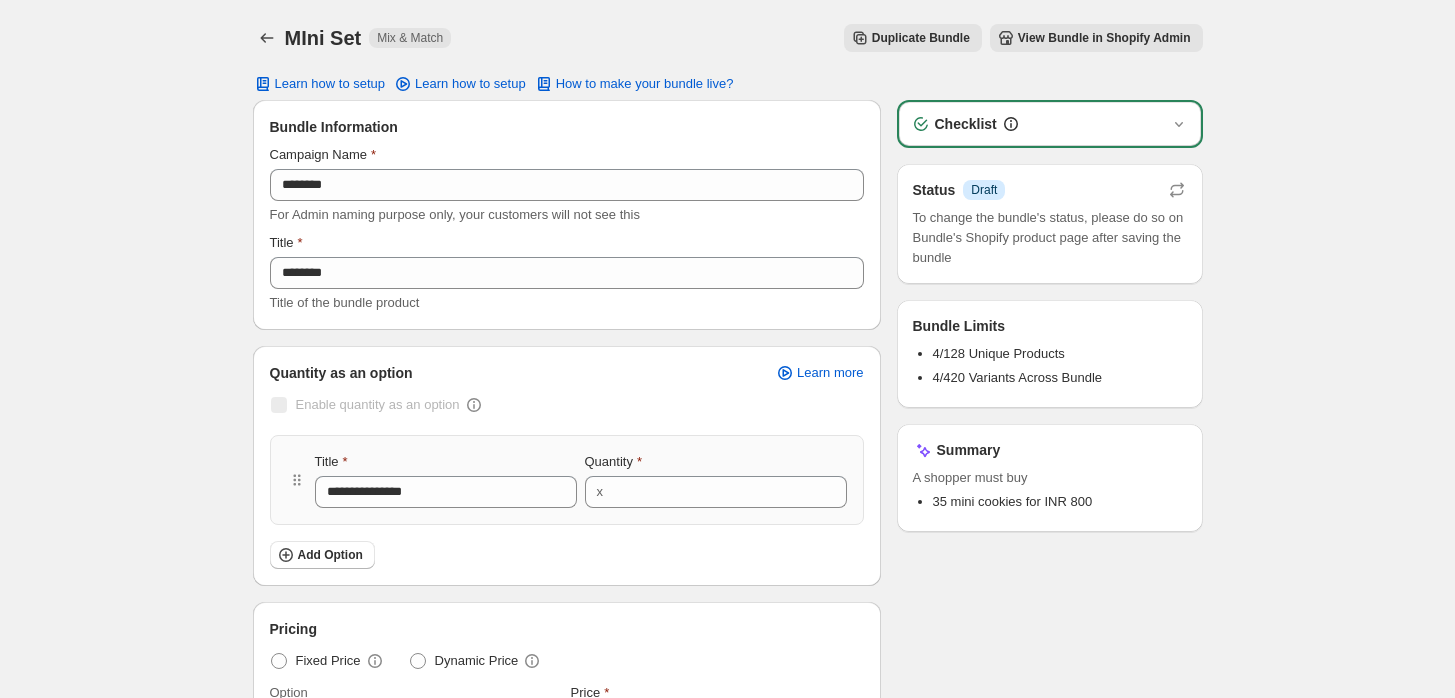 scroll, scrollTop: 0, scrollLeft: 0, axis: both 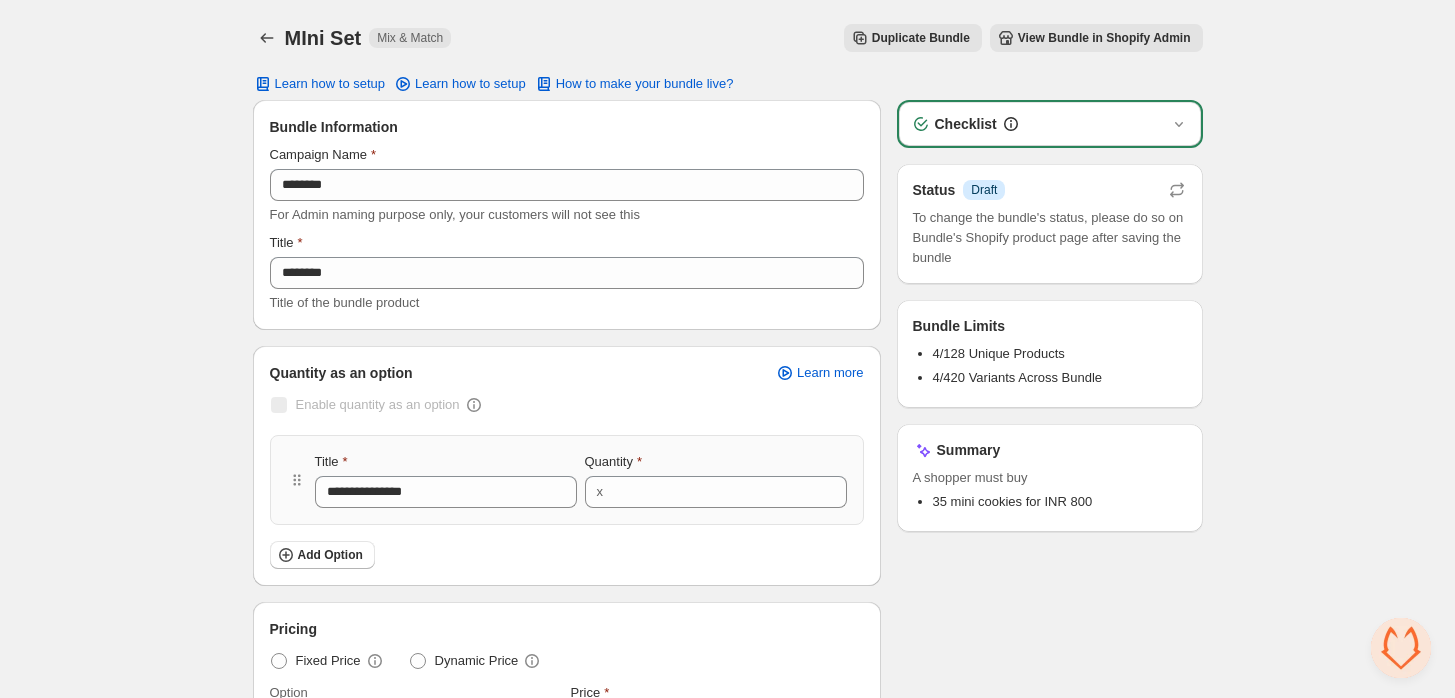 click on "View Bundle in Shopify Admin" at bounding box center (1104, 38) 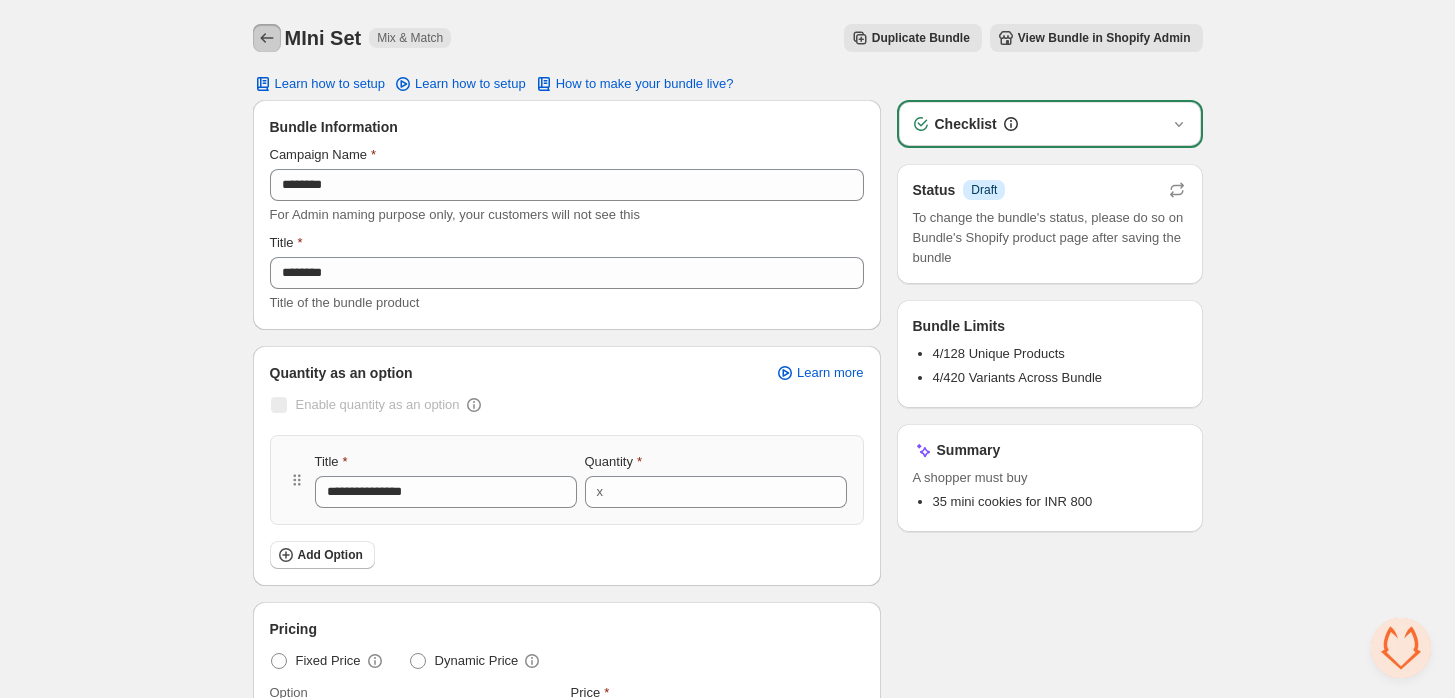 click 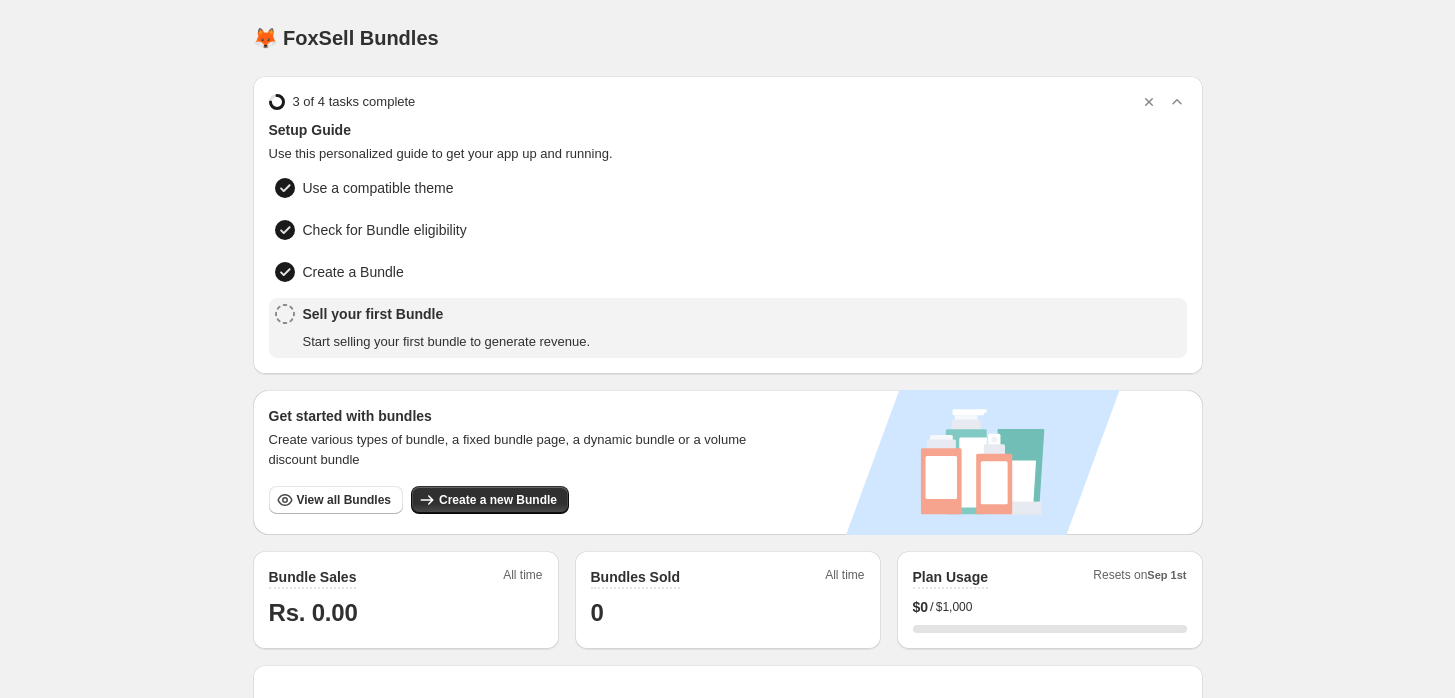 scroll, scrollTop: 0, scrollLeft: 0, axis: both 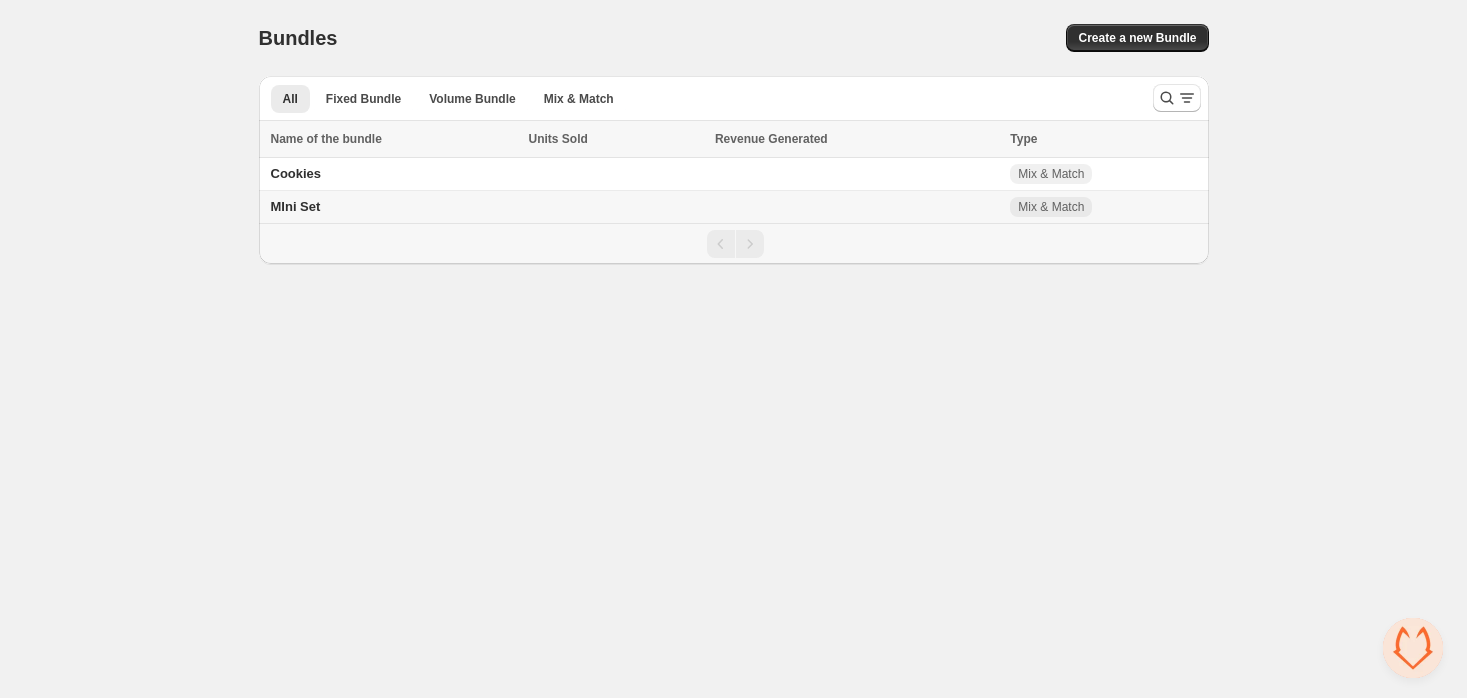 click on "Mix & Match" at bounding box center [1106, 207] 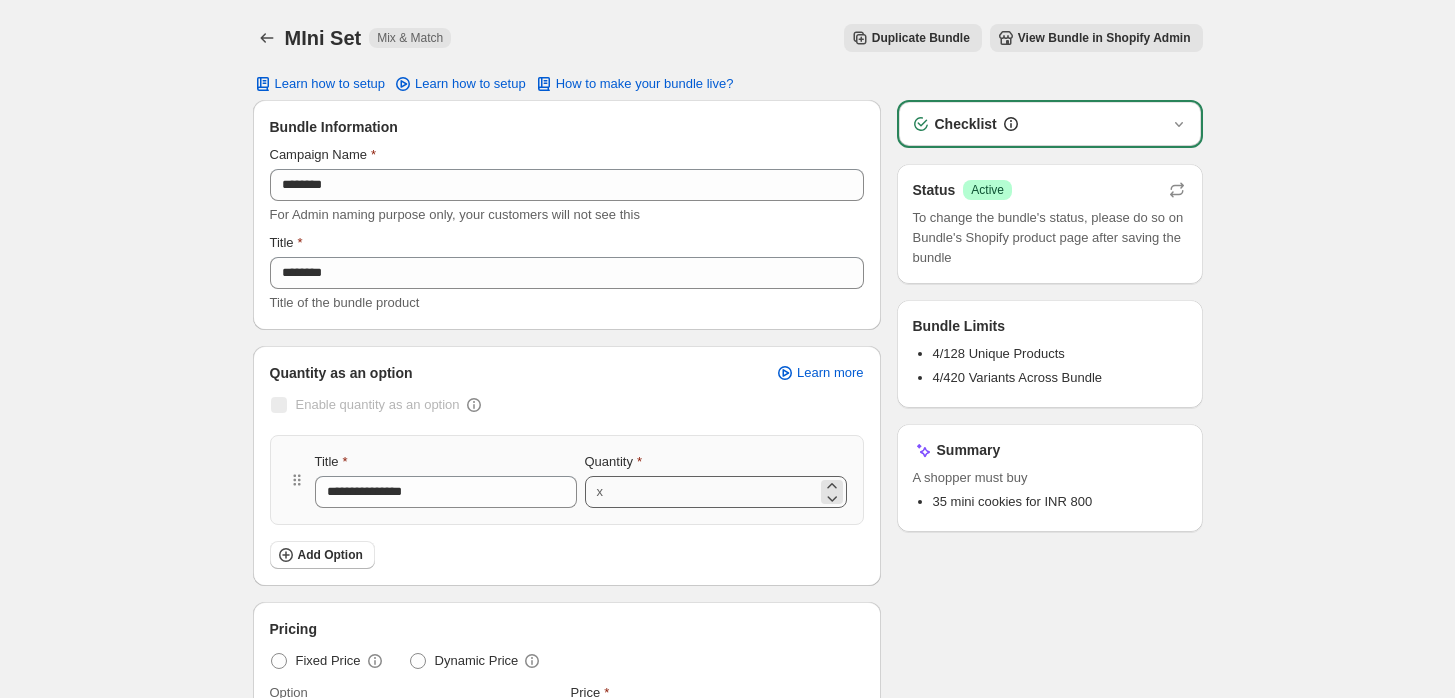 scroll, scrollTop: 222, scrollLeft: 0, axis: vertical 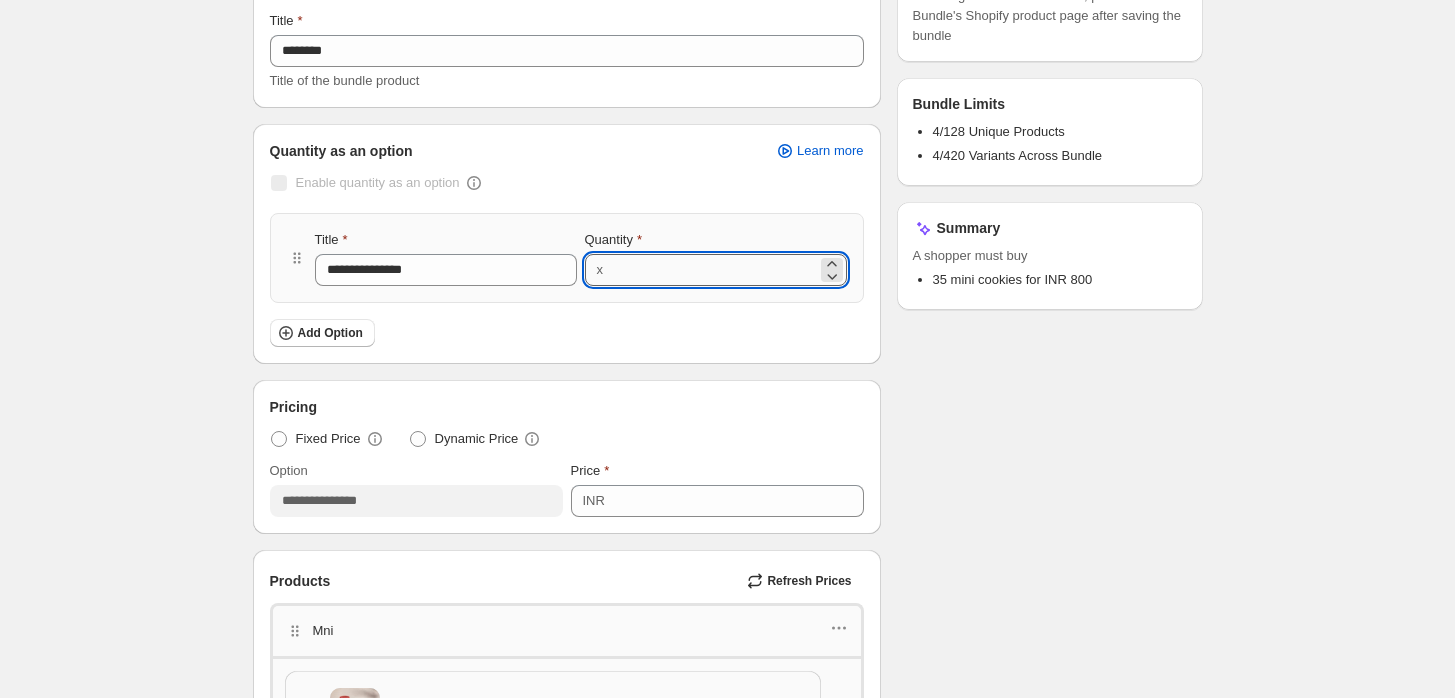 click on "*" at bounding box center (713, 270) 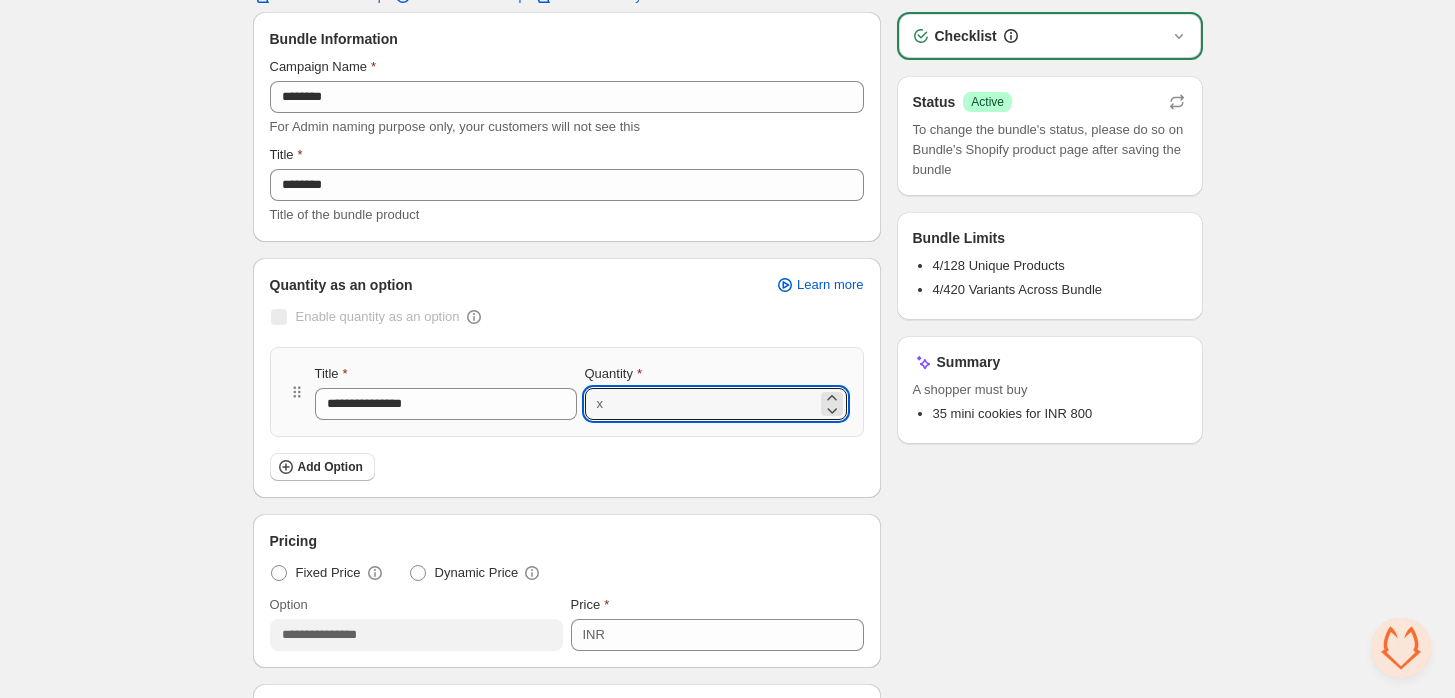 scroll, scrollTop: 0, scrollLeft: 0, axis: both 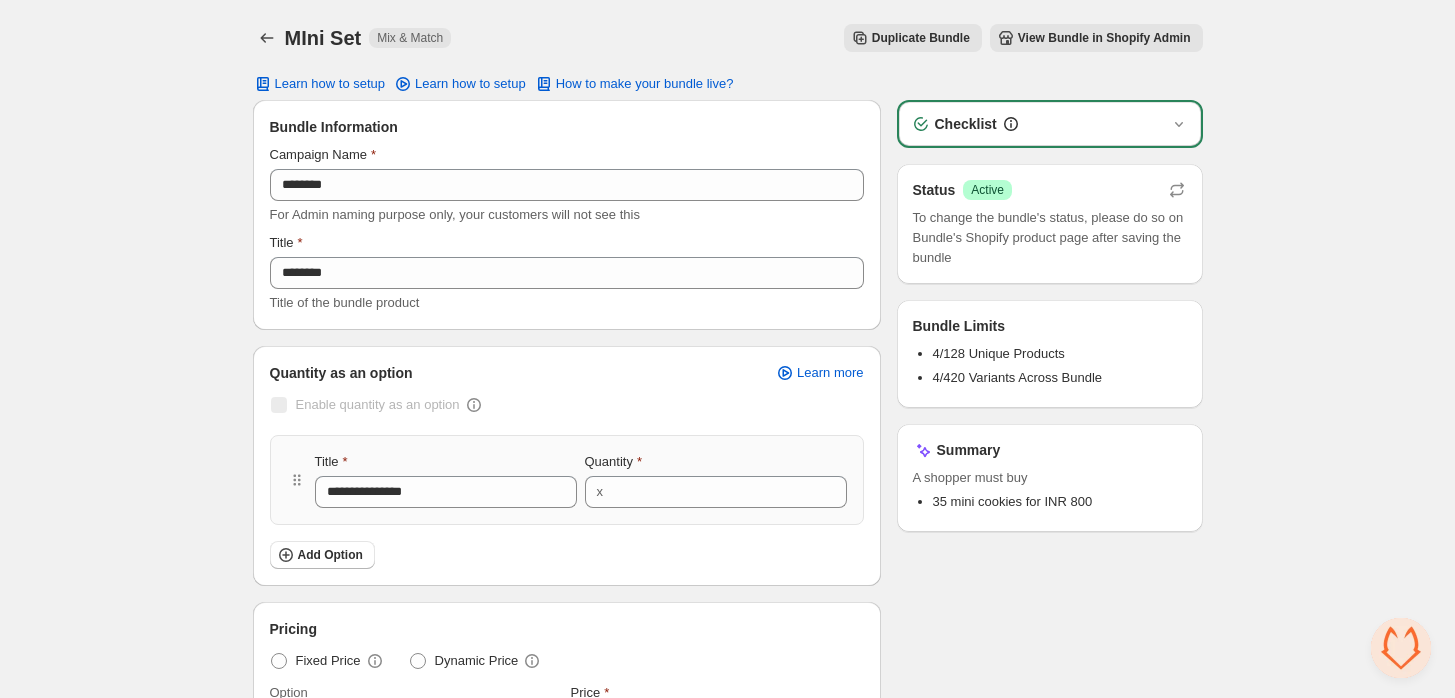 drag, startPoint x: 1179, startPoint y: 609, endPoint x: 1145, endPoint y: 586, distance: 41.04875 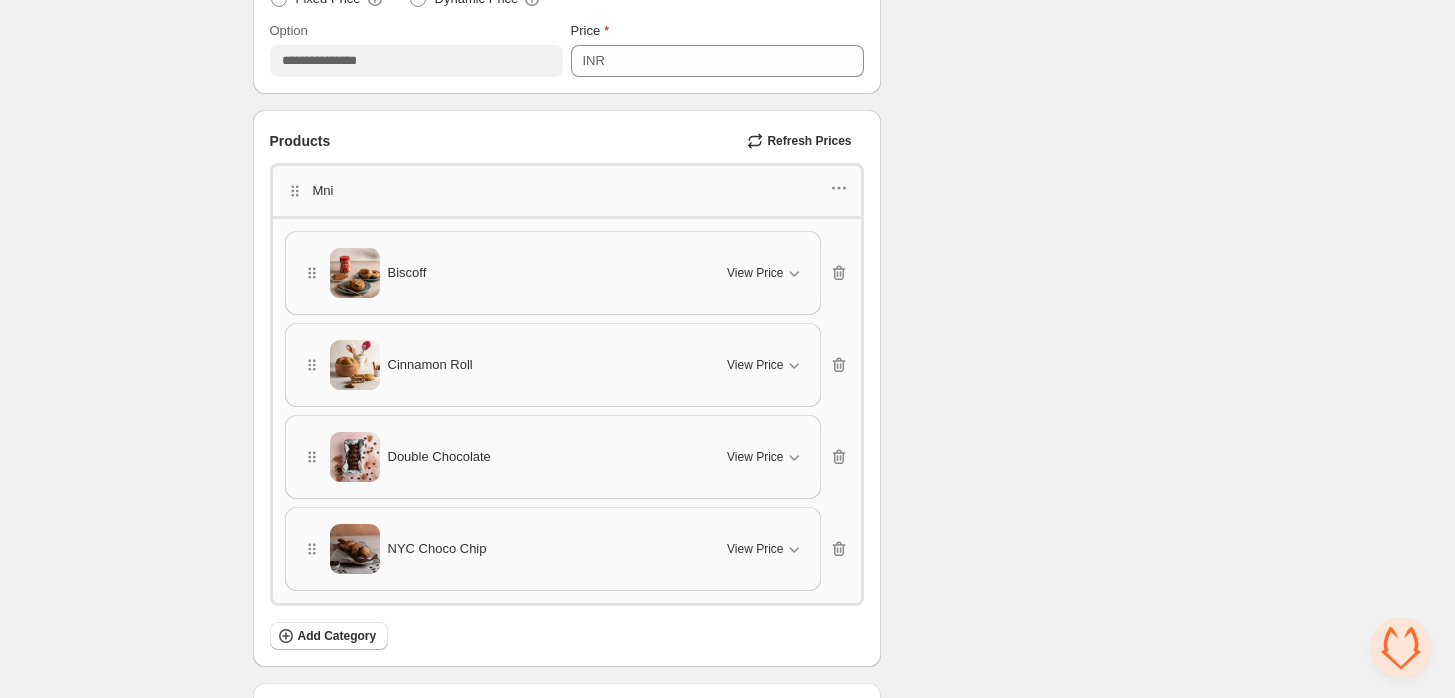 scroll, scrollTop: 333, scrollLeft: 0, axis: vertical 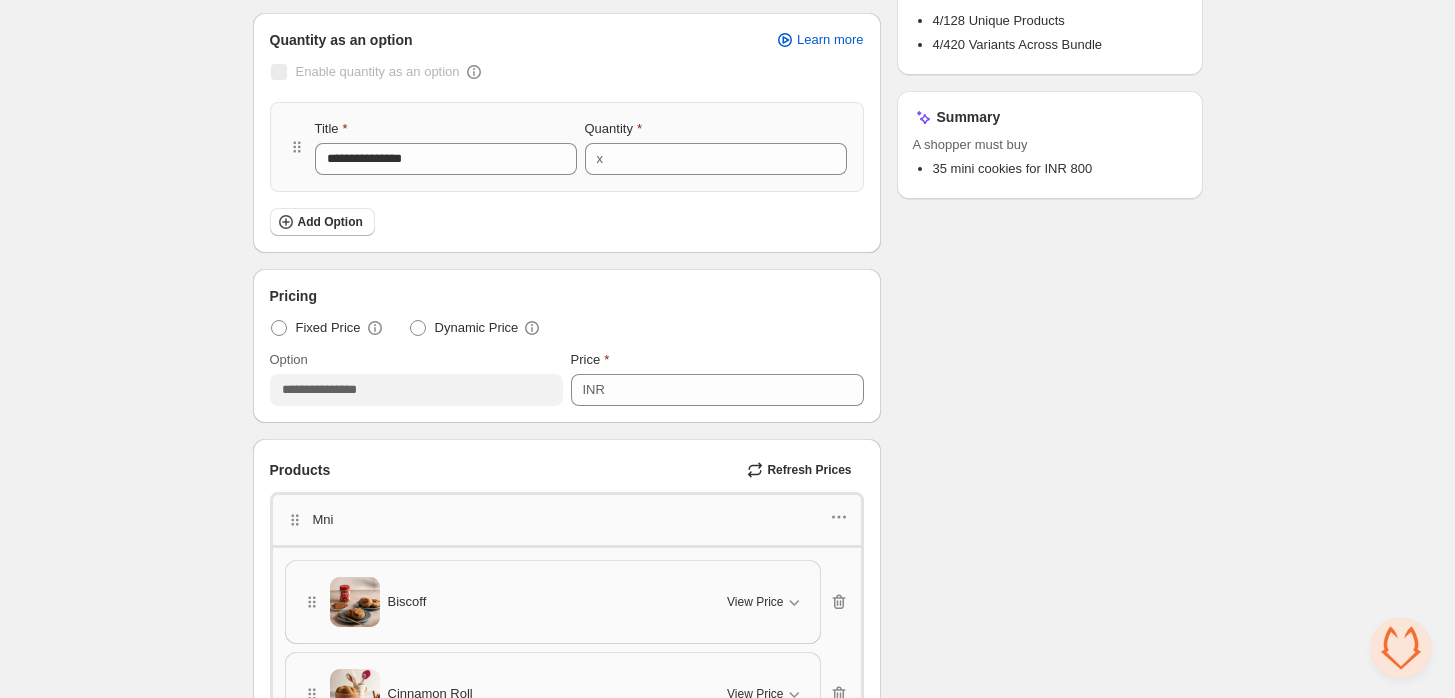 drag, startPoint x: 1080, startPoint y: 408, endPoint x: 913, endPoint y: 322, distance: 187.84302 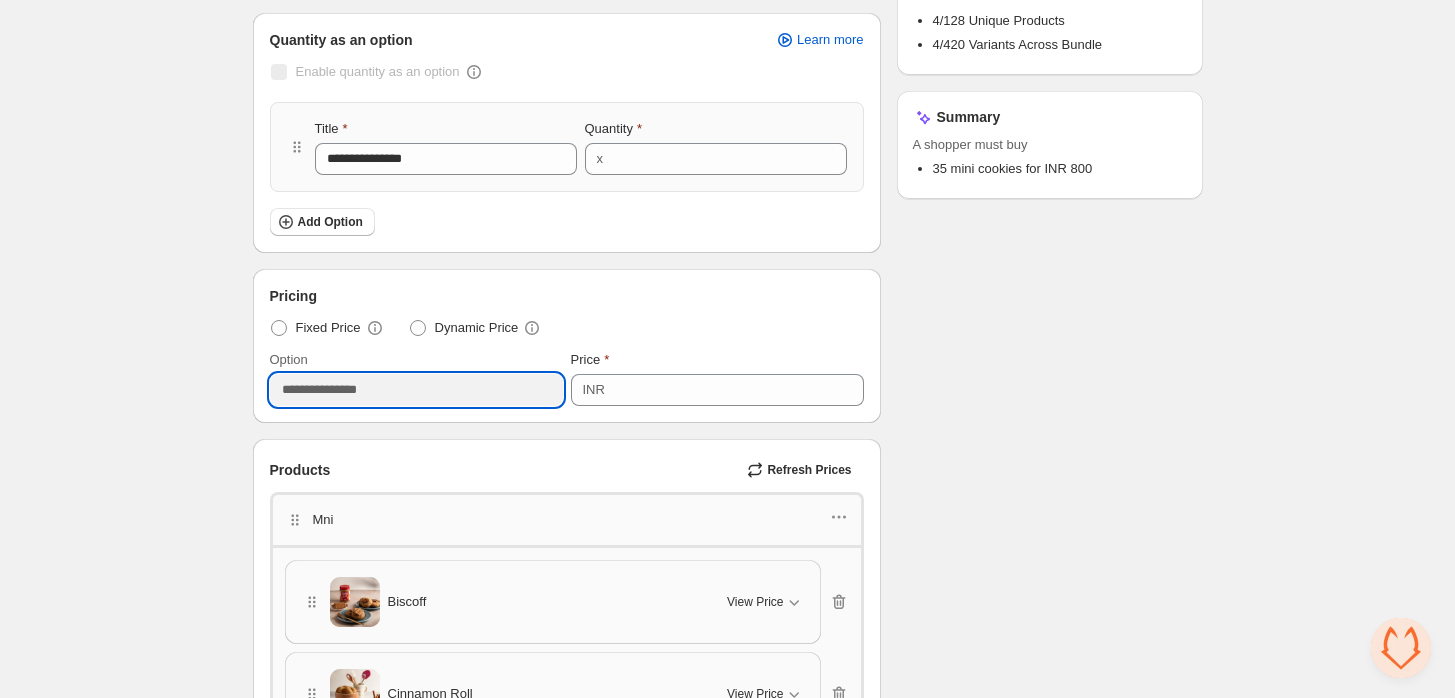 click on "**********" at bounding box center [416, 390] 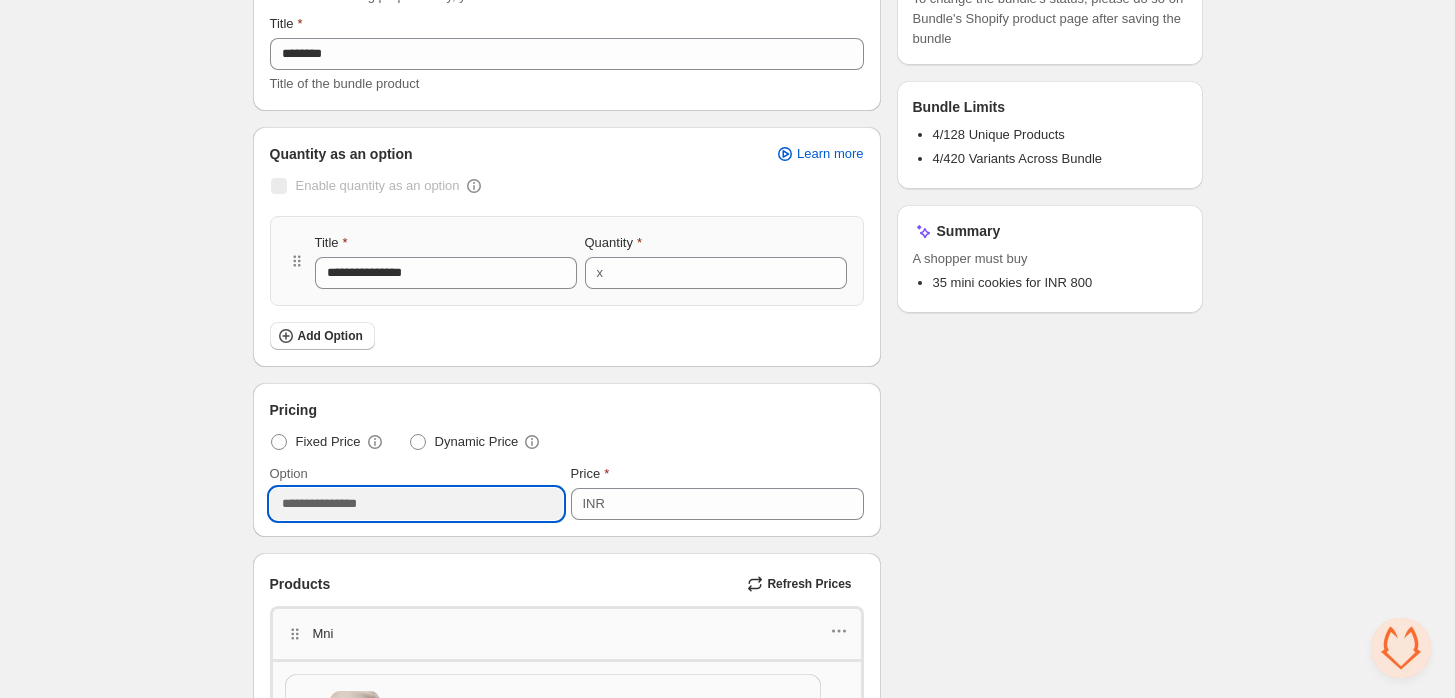 scroll, scrollTop: 222, scrollLeft: 0, axis: vertical 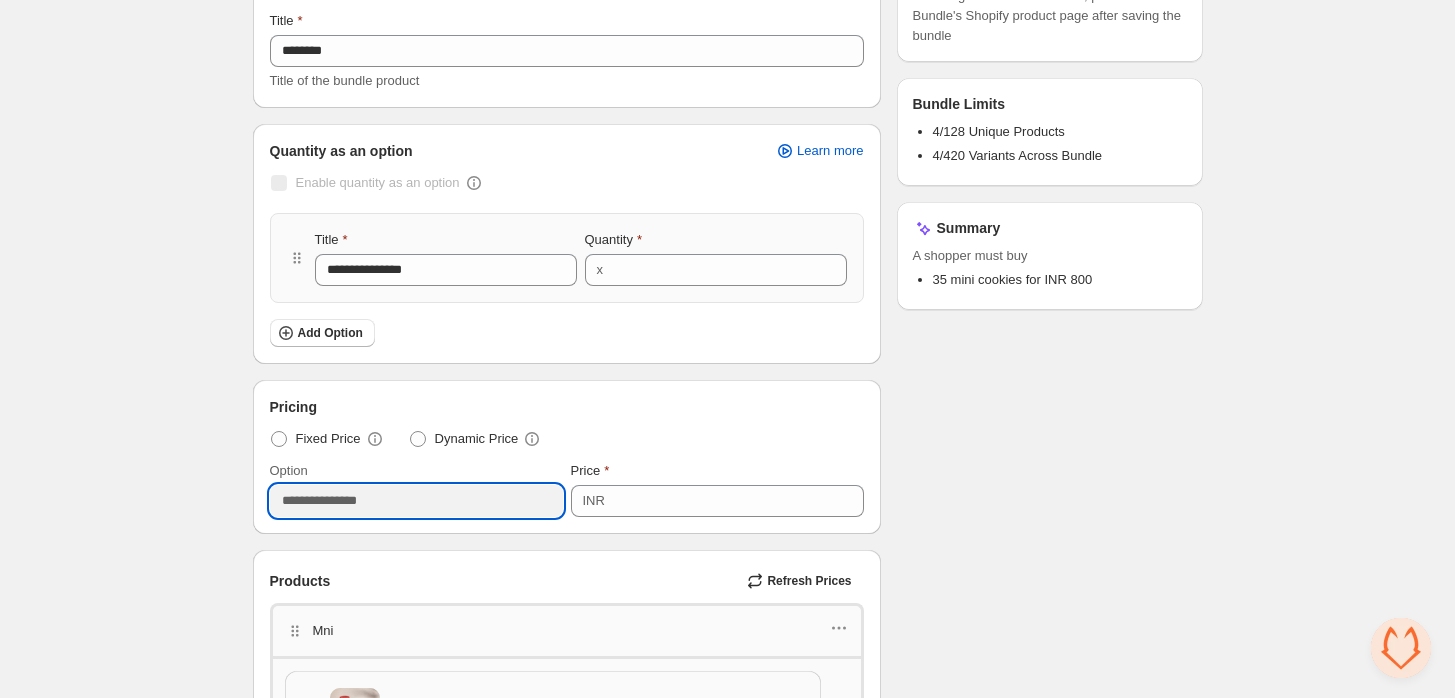 click on "Checklist Status Success Active To change the bundle's status, please do so on Bundle's Shopify product page after saving the bundle Bundle Limits 4/128 Unique Products 4/420 Variants Across Bundle Summary A shopper must buy 35 mini cookies for INR 800" at bounding box center [1050, 657] 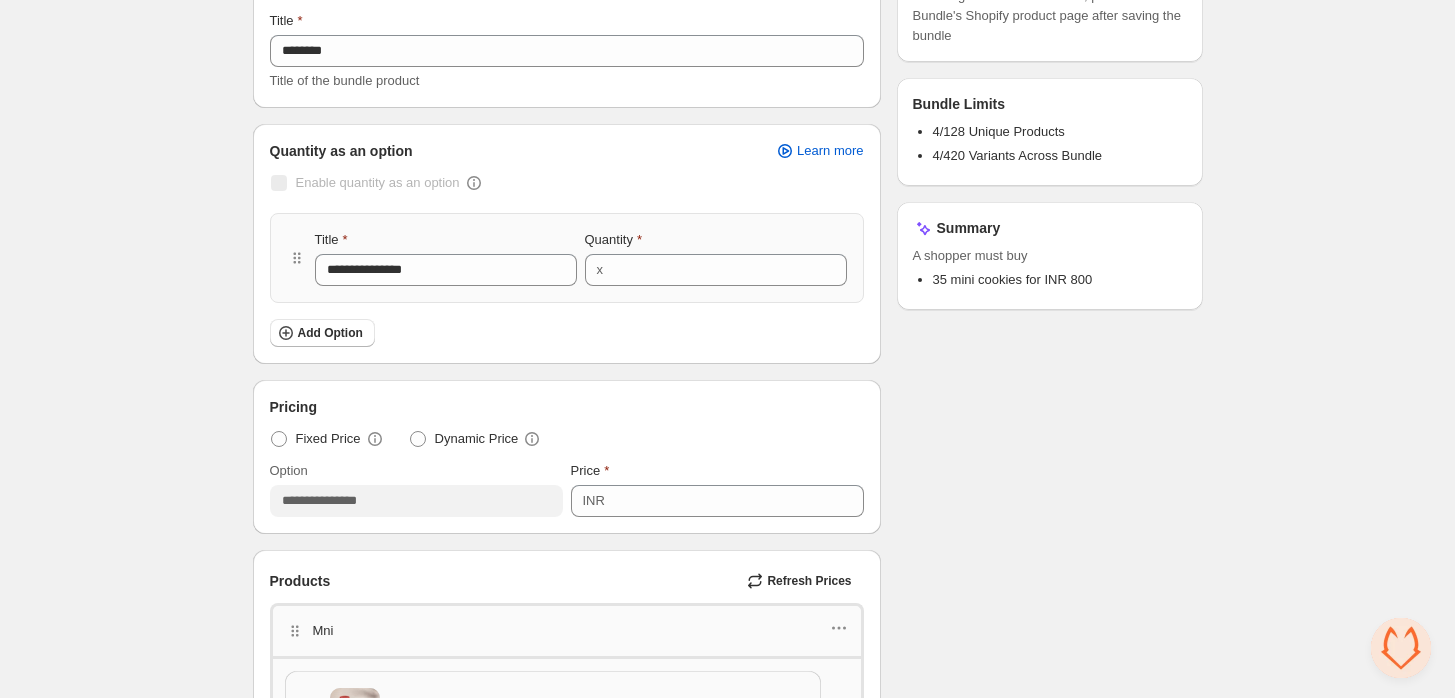 scroll, scrollTop: 0, scrollLeft: 0, axis: both 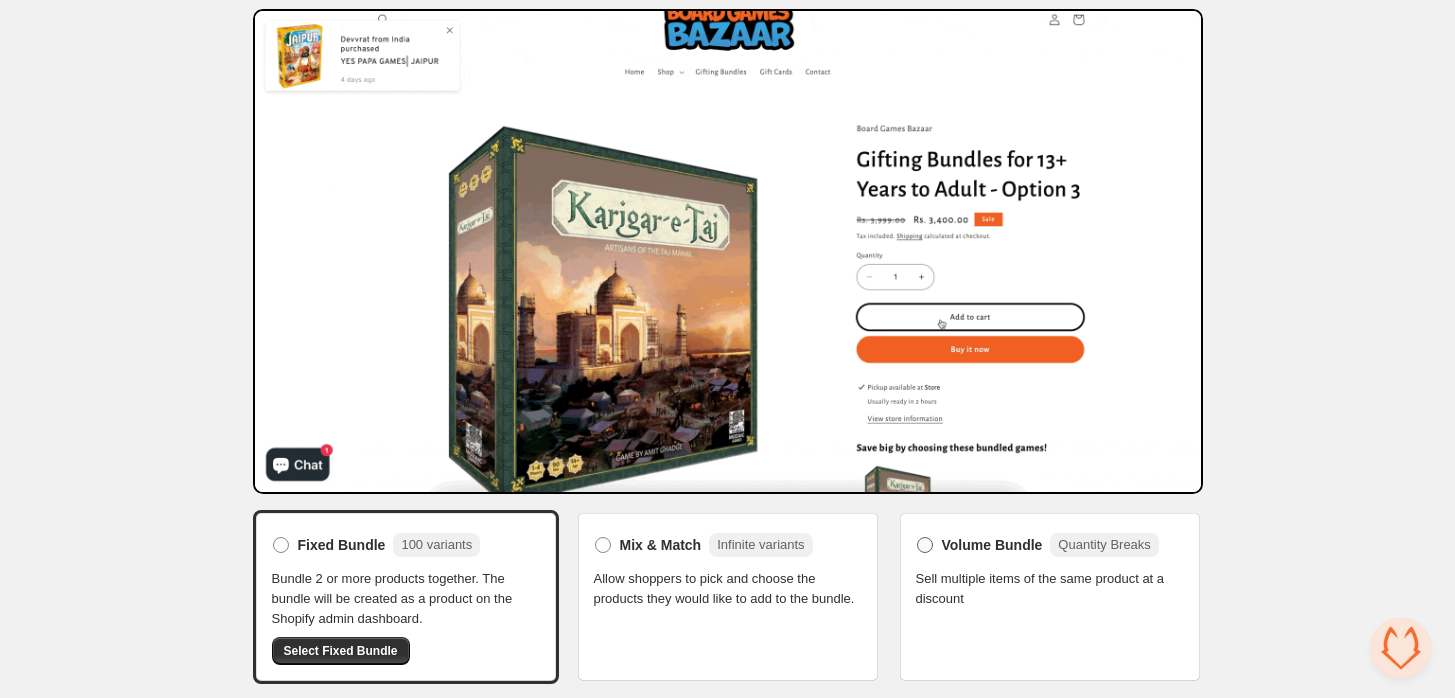 click at bounding box center (925, 545) 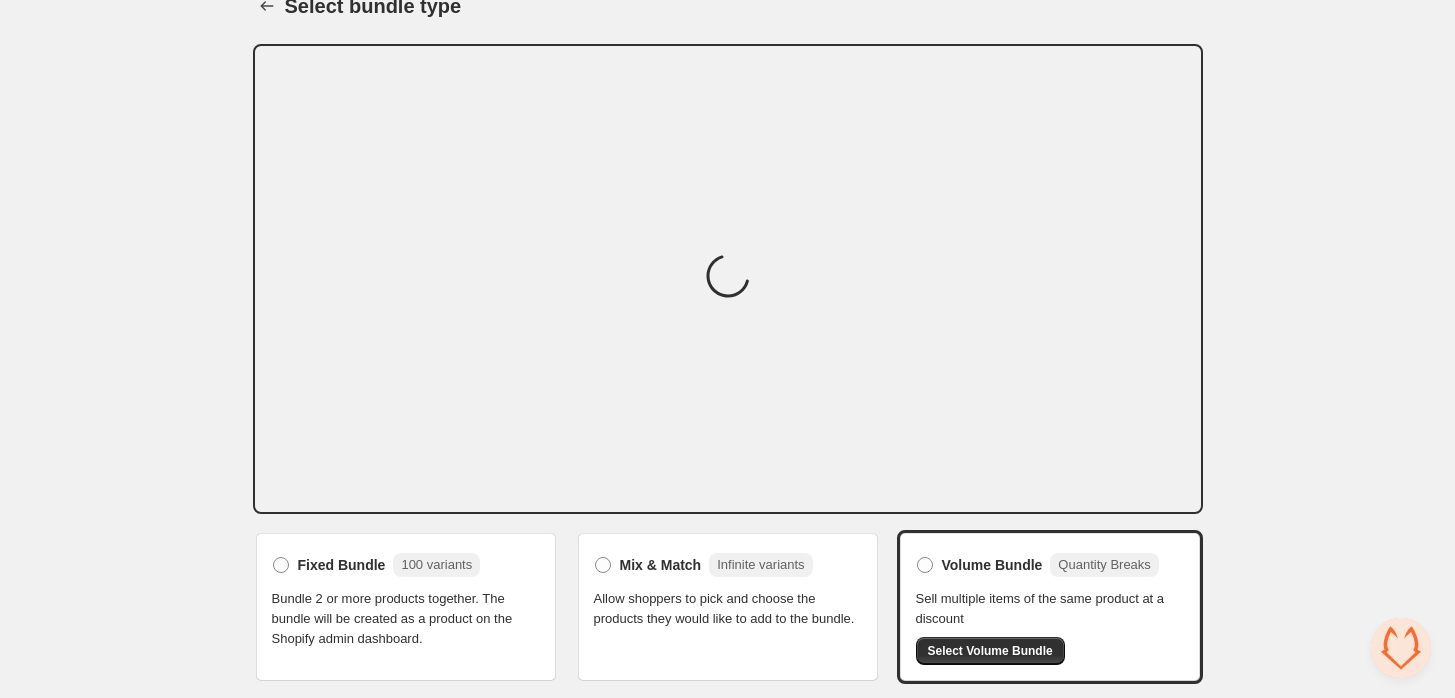 scroll, scrollTop: 48, scrollLeft: 0, axis: vertical 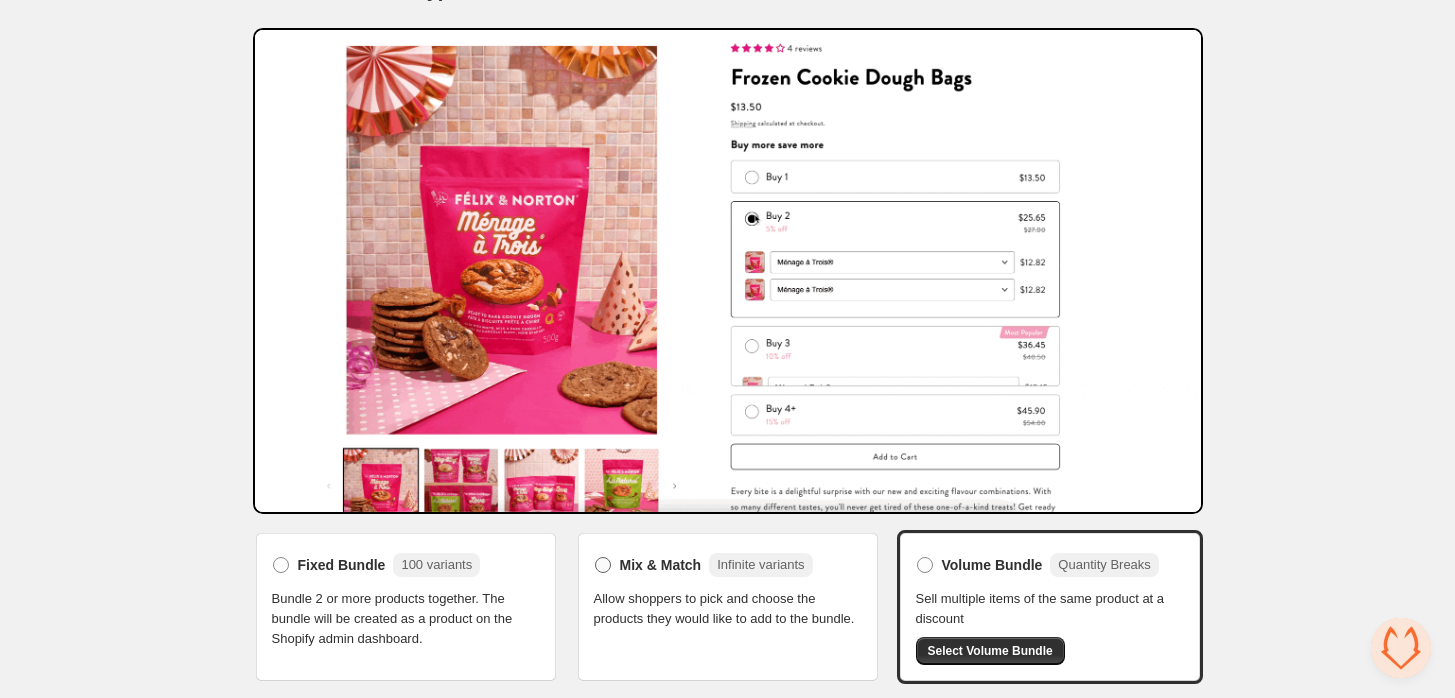 click at bounding box center [603, 565] 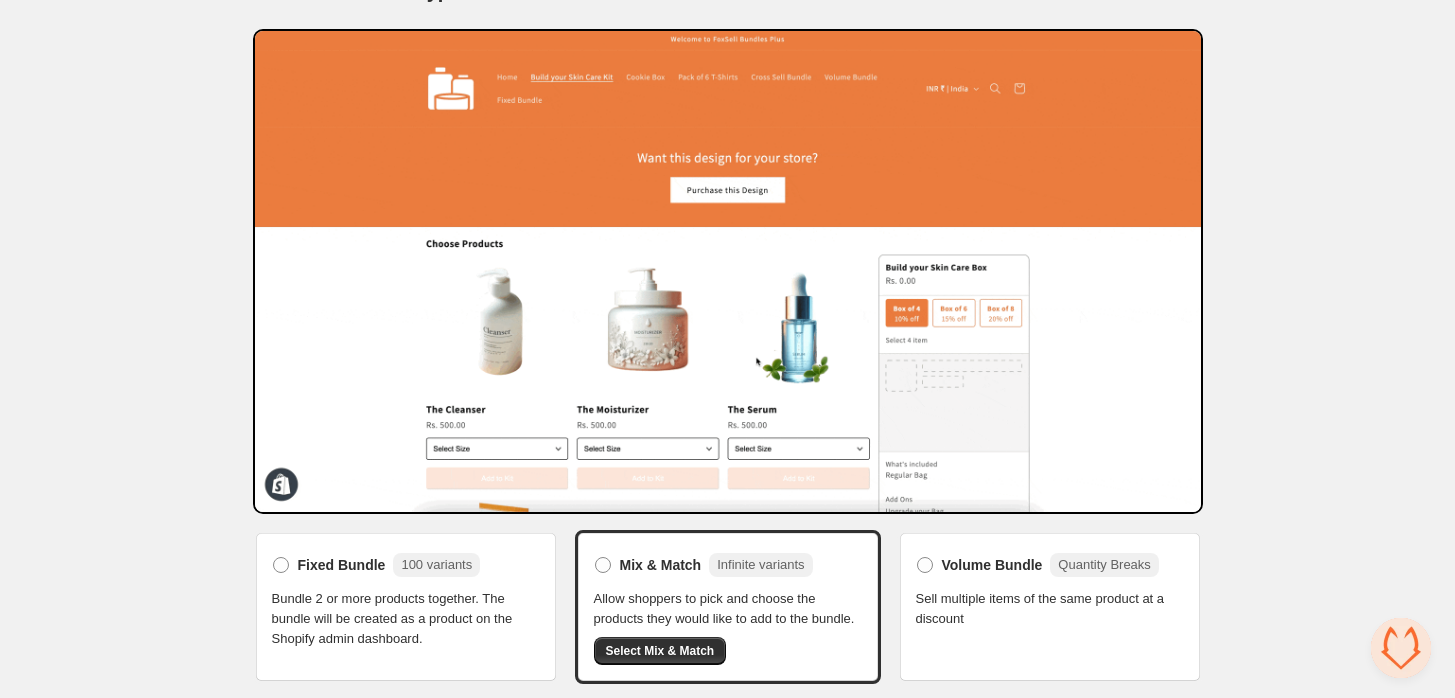scroll, scrollTop: 48, scrollLeft: 0, axis: vertical 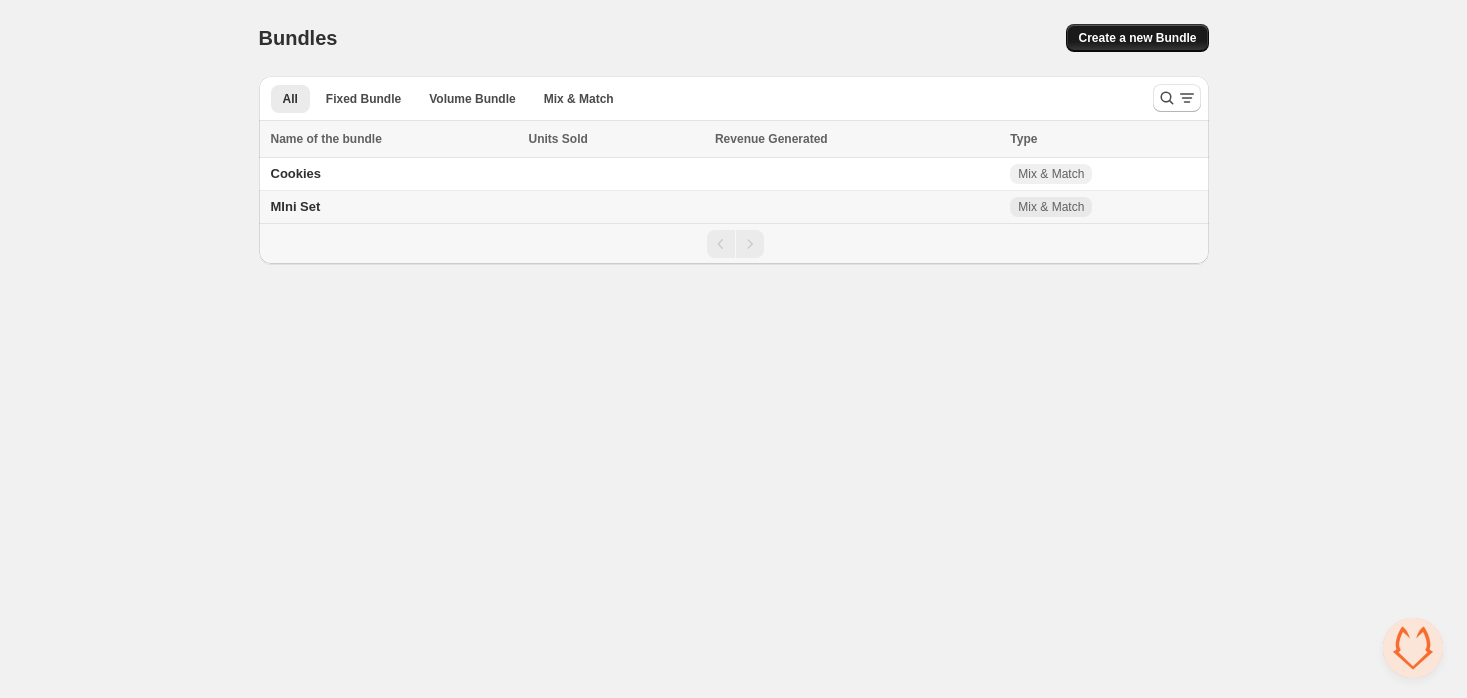 click on "Create a new Bundle" at bounding box center [1137, 38] 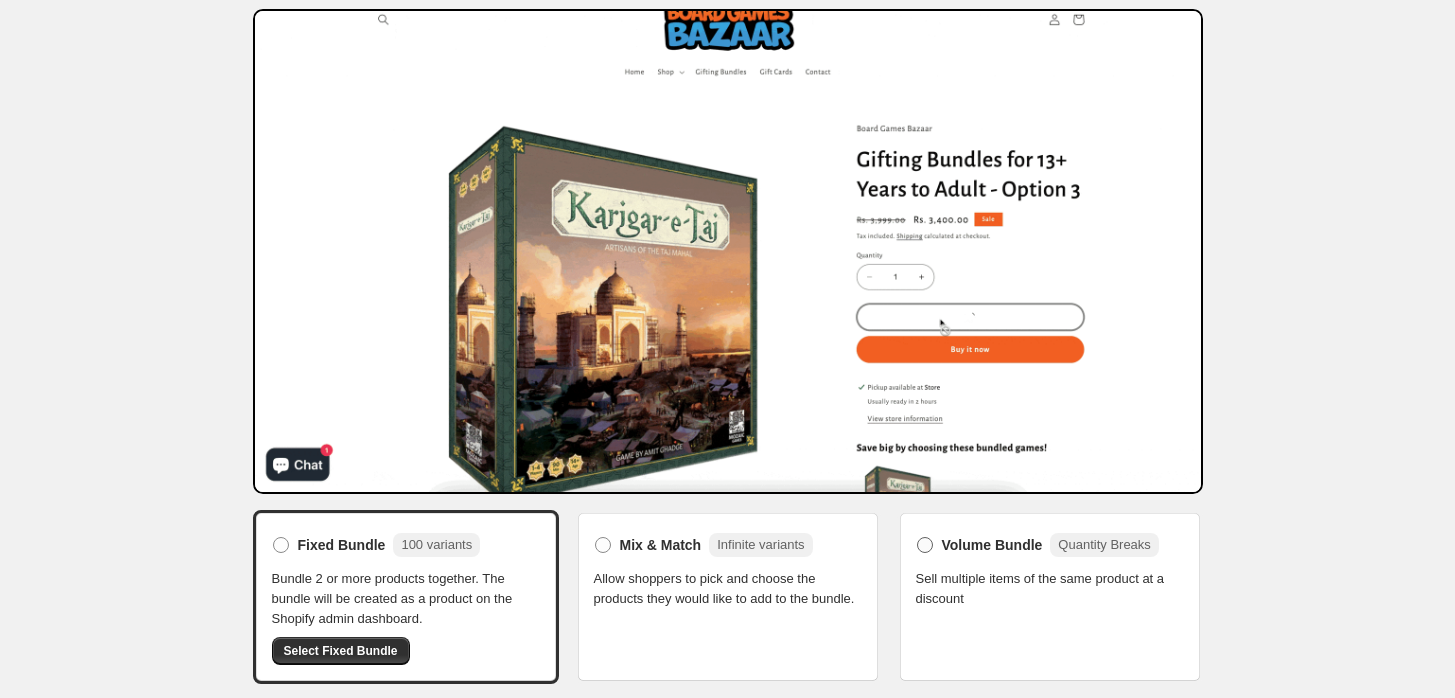 click on "Volume Bundle" at bounding box center [992, 545] 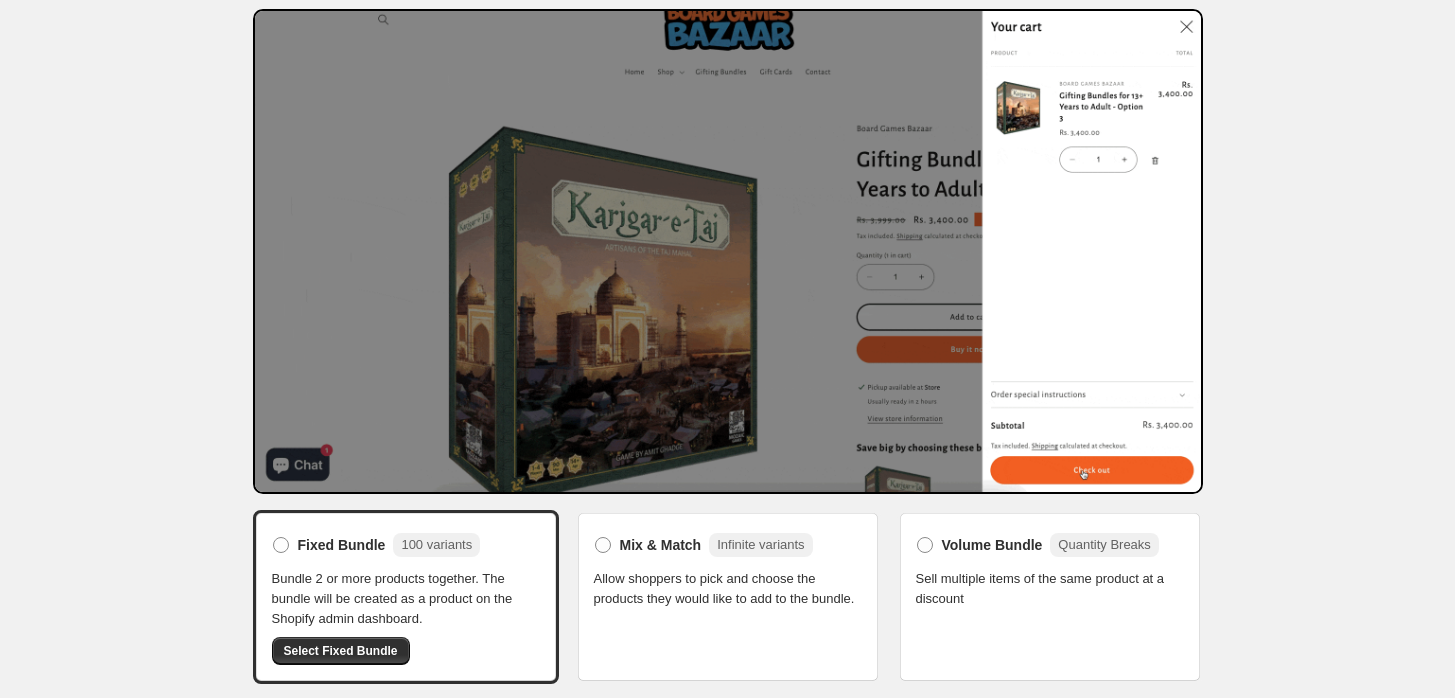 scroll, scrollTop: 48, scrollLeft: 0, axis: vertical 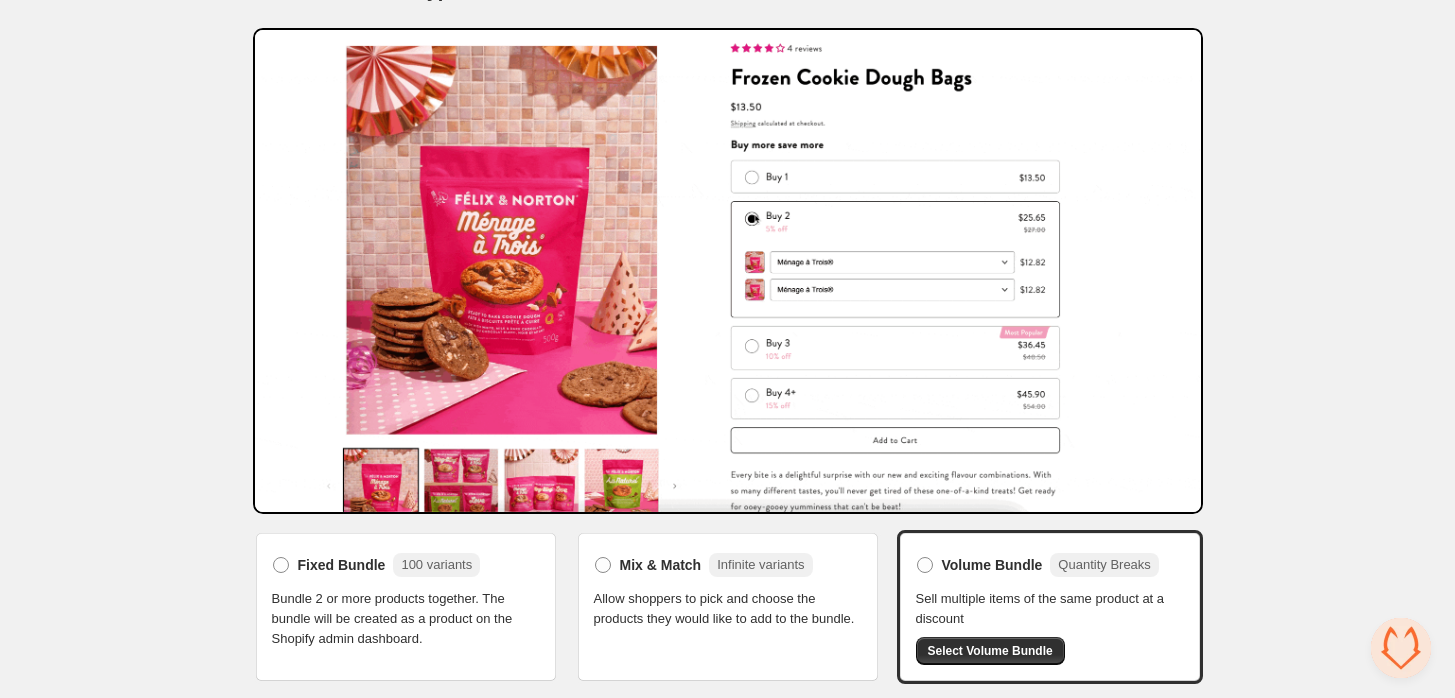 click on "Home Bundles Analytics Plan and Billing Select bundle type. This page is ready Select bundle type Fixed Bundle 100 variants Bundle 2 or more products together. The bundle will be created as a product on the Shopify admin dashboard. Mix & Match Infinite variants Allow shoppers to pick and choose the products they would like to add to the bundle. Volume Bundle Quantity Breaks Sell multiple items of the same product at a discount Select Volume Bundle" at bounding box center (727, 326) 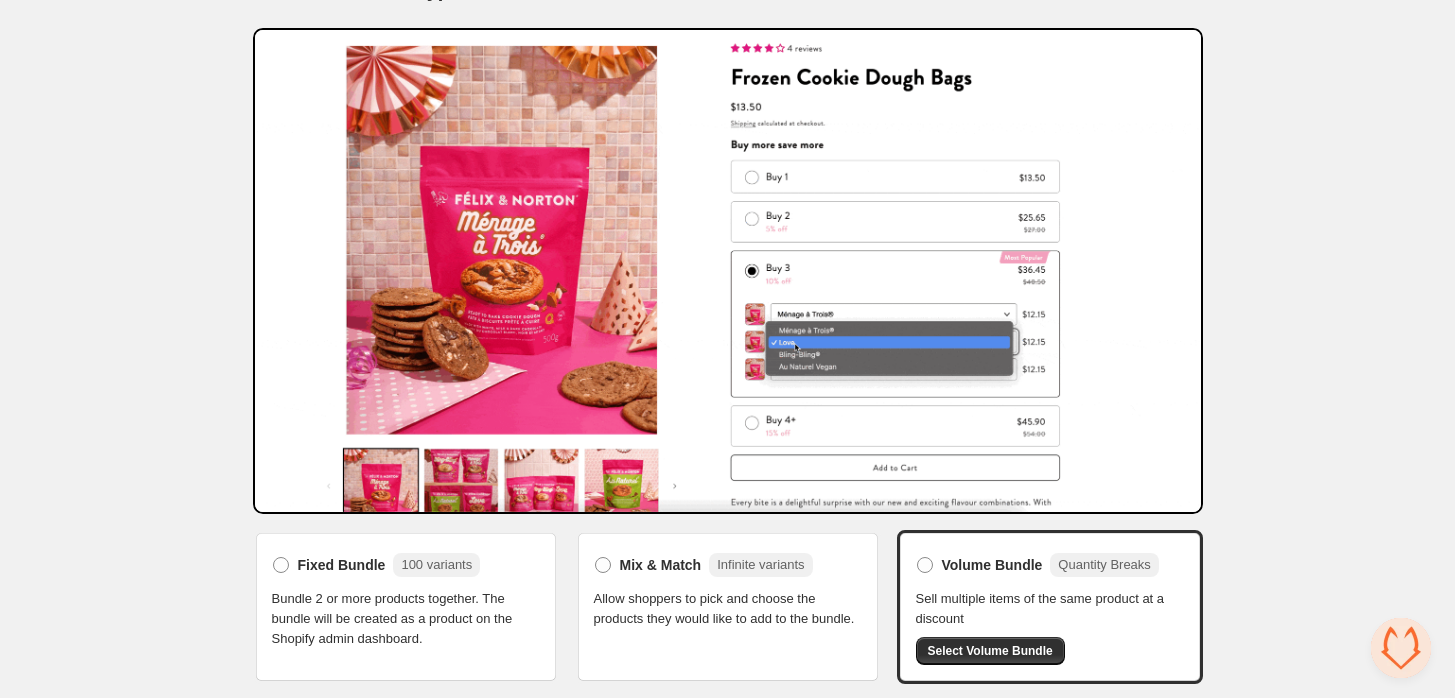 click on "Allow shoppers to pick and choose the products they would like to add to the bundle." at bounding box center [728, 609] 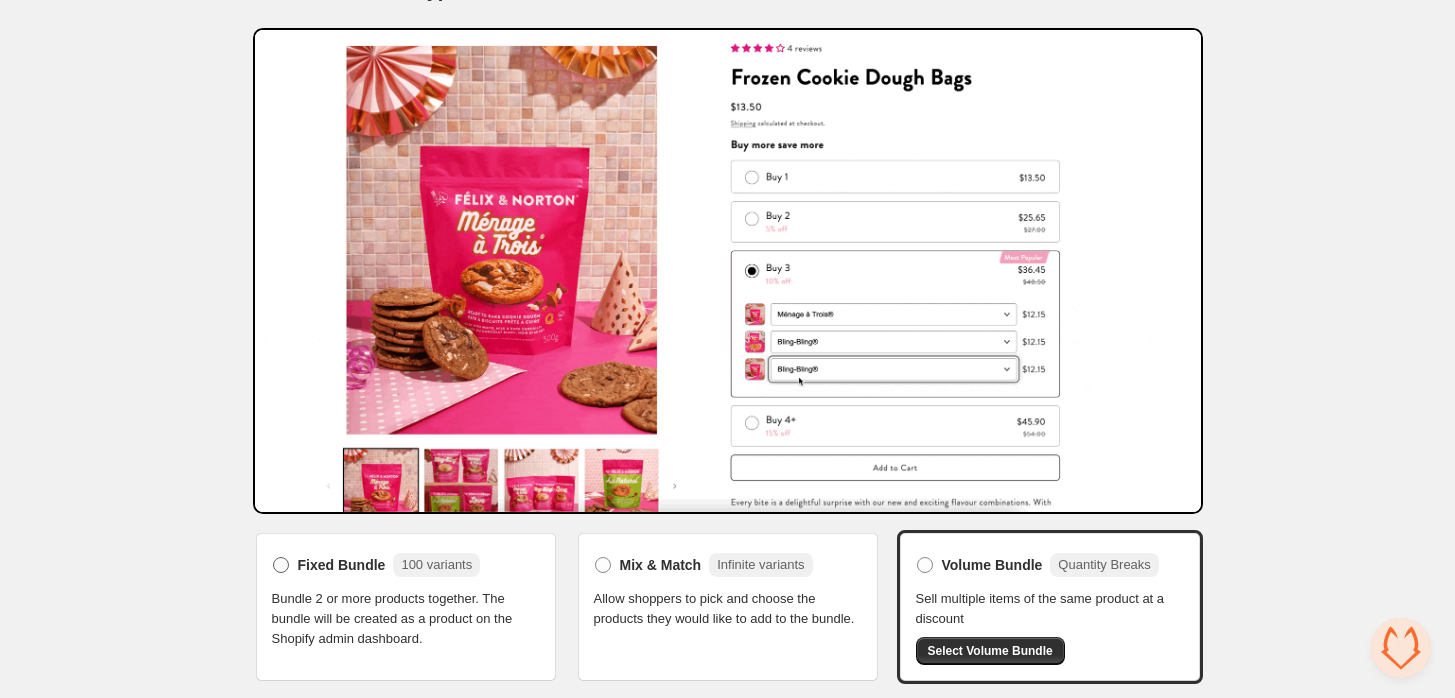 click on "Fixed Bundle" at bounding box center (342, 565) 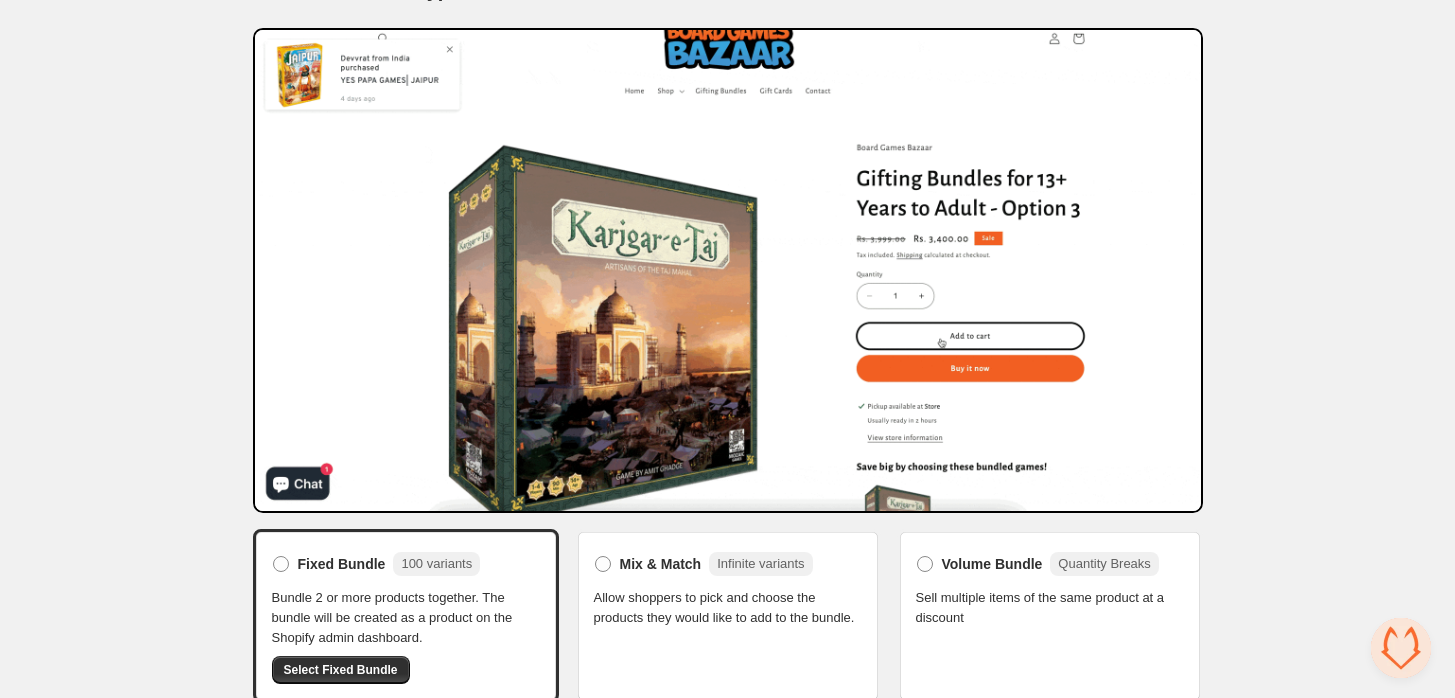 click on "Mix & Match Infinite variants Allow shoppers to pick and choose the products they would like to add to the bundle." at bounding box center (728, 616) 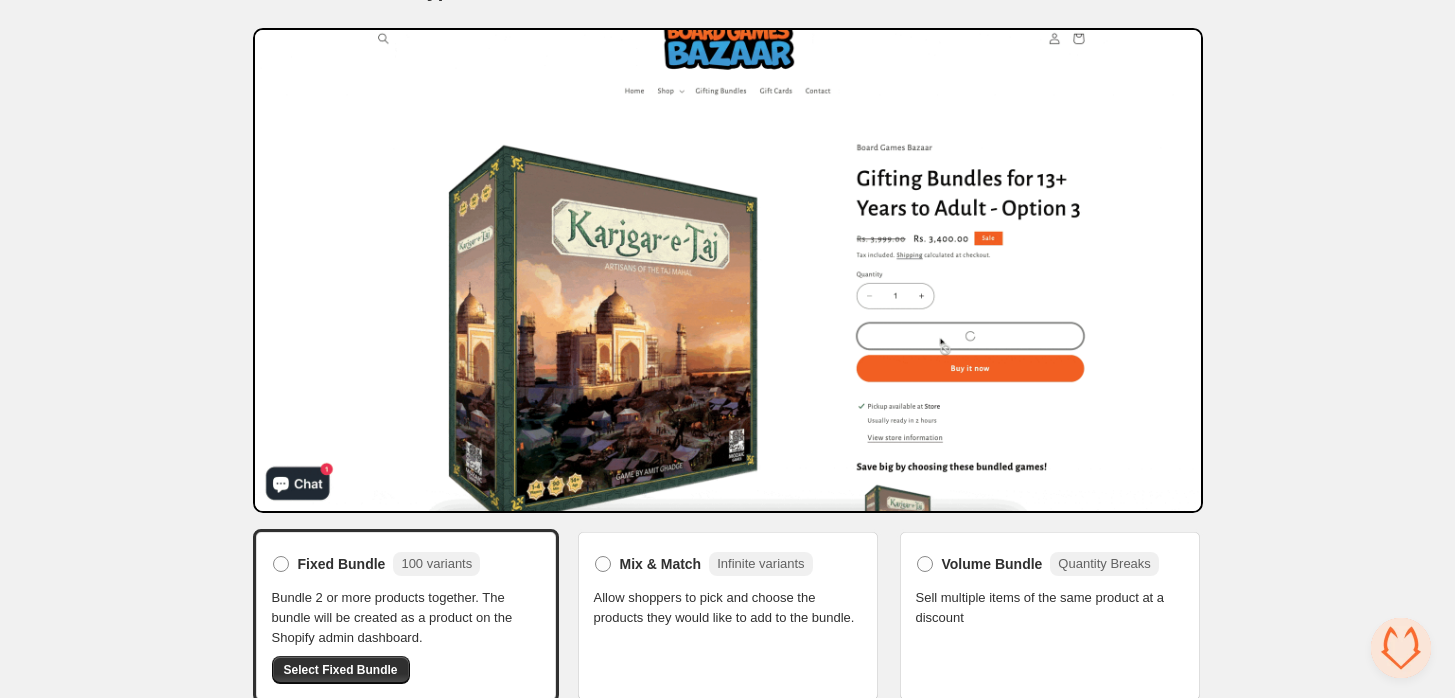 click on "Allow shoppers to pick and choose the products they would like to add to the bundle." at bounding box center [728, 608] 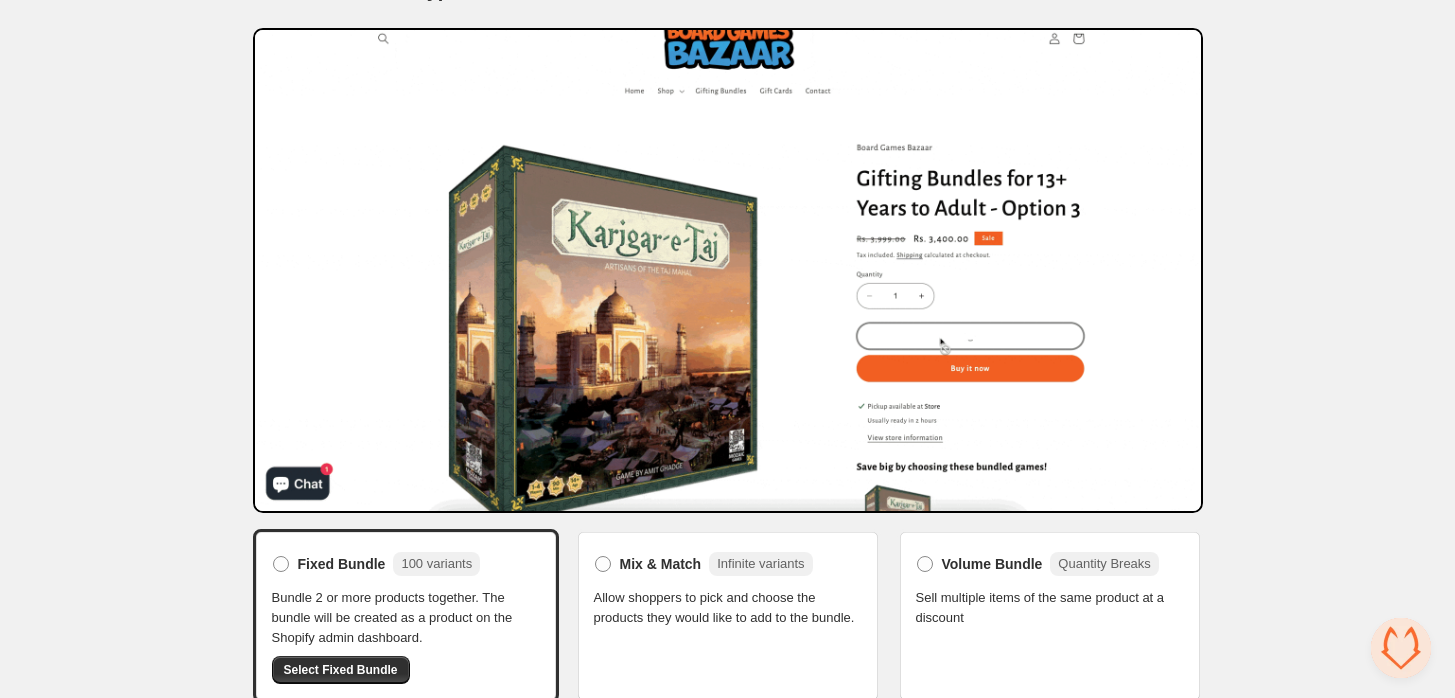 scroll, scrollTop: 67, scrollLeft: 0, axis: vertical 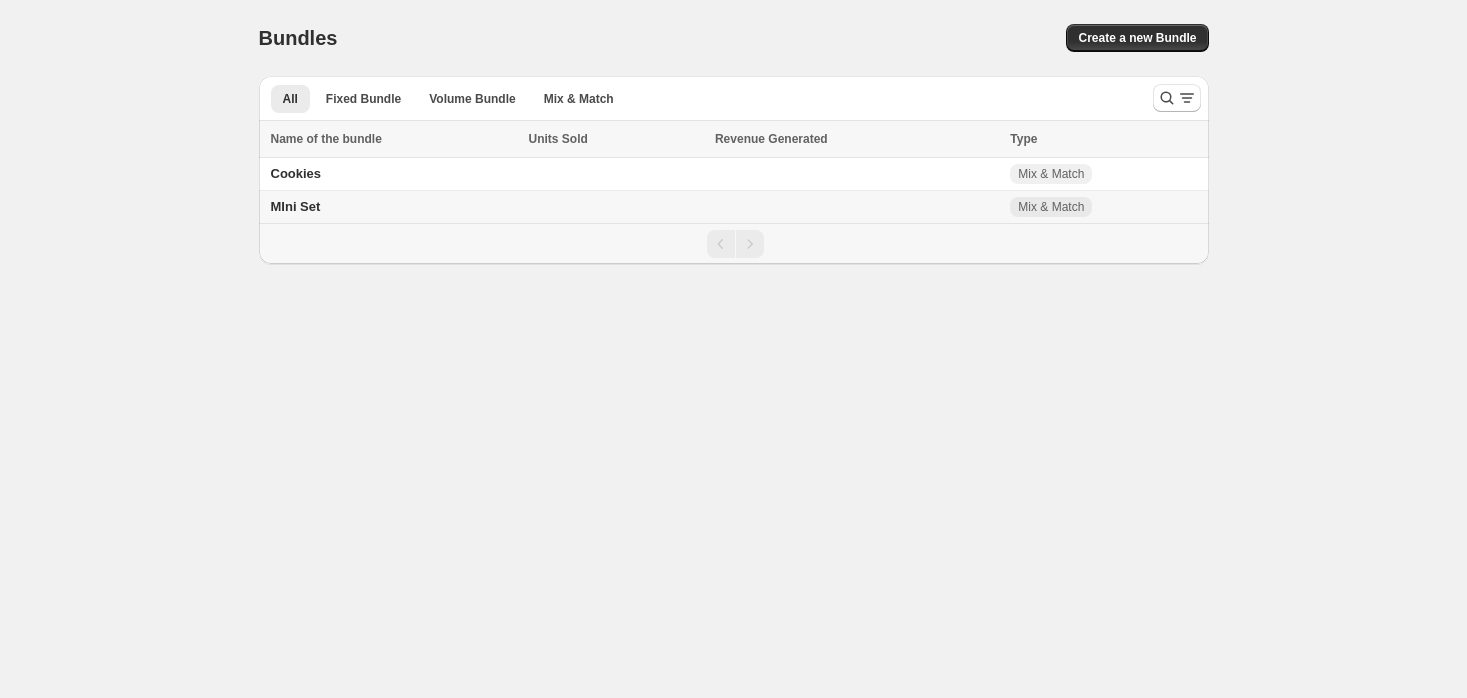 click on "MIni Set" at bounding box center (391, 207) 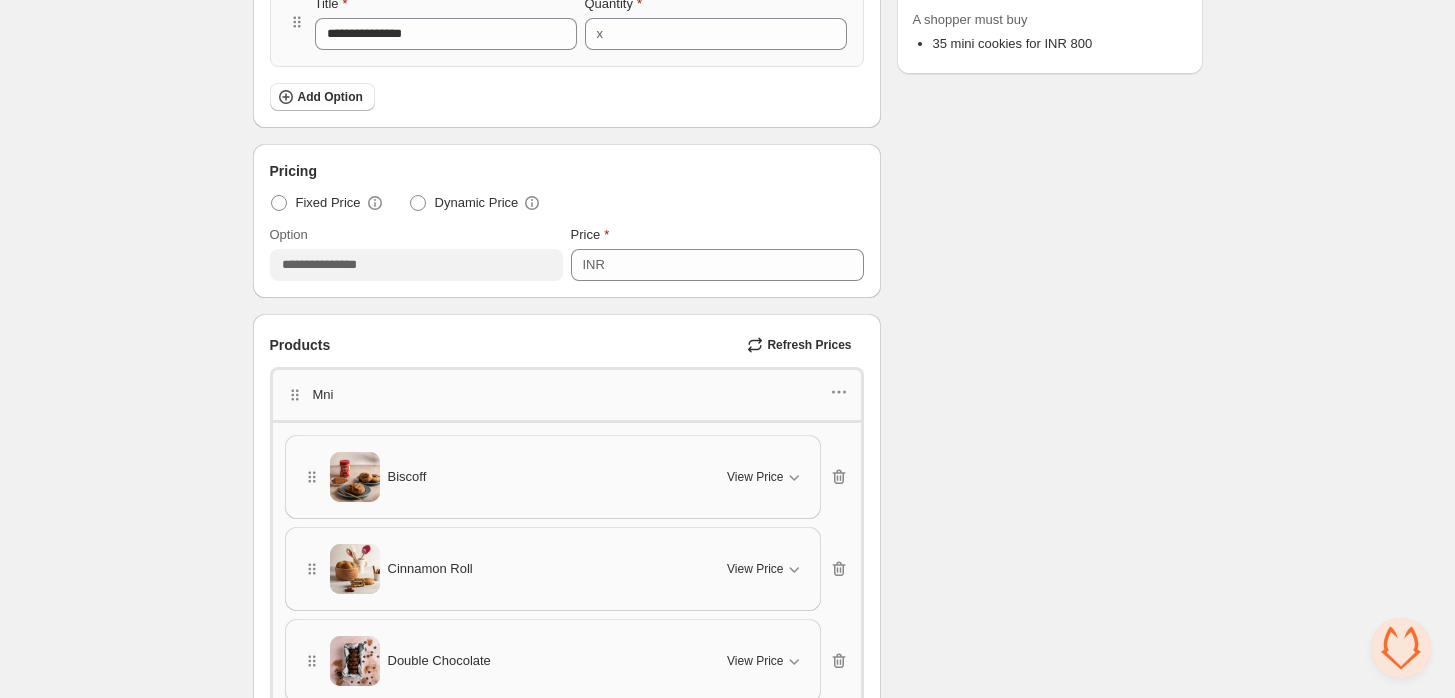 scroll, scrollTop: 447, scrollLeft: 0, axis: vertical 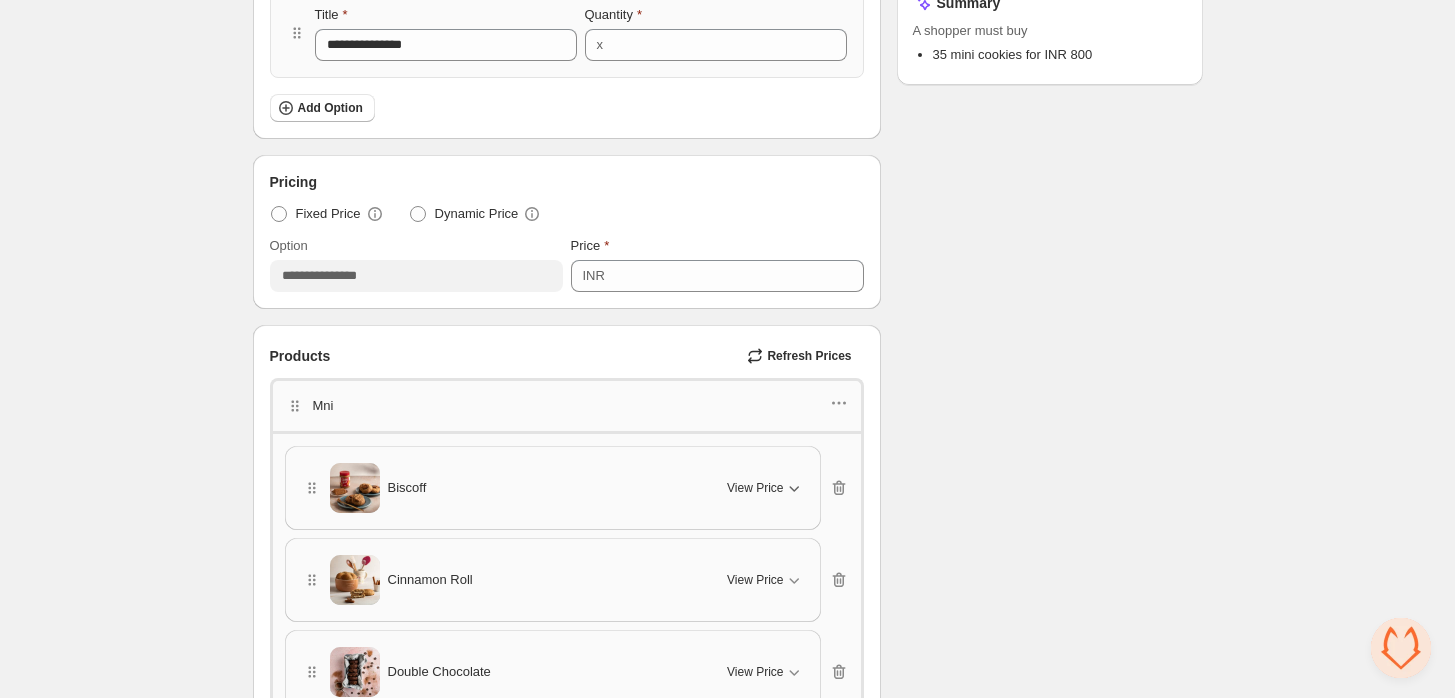click 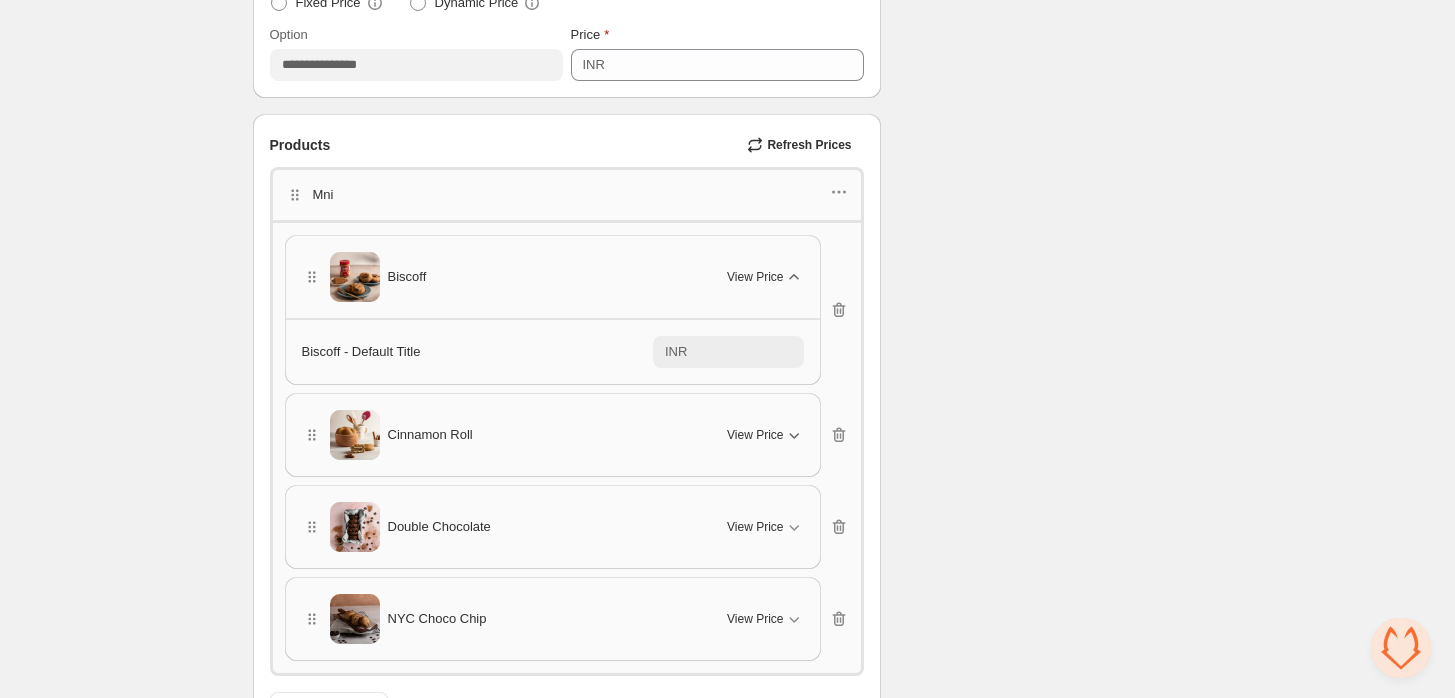 scroll, scrollTop: 669, scrollLeft: 0, axis: vertical 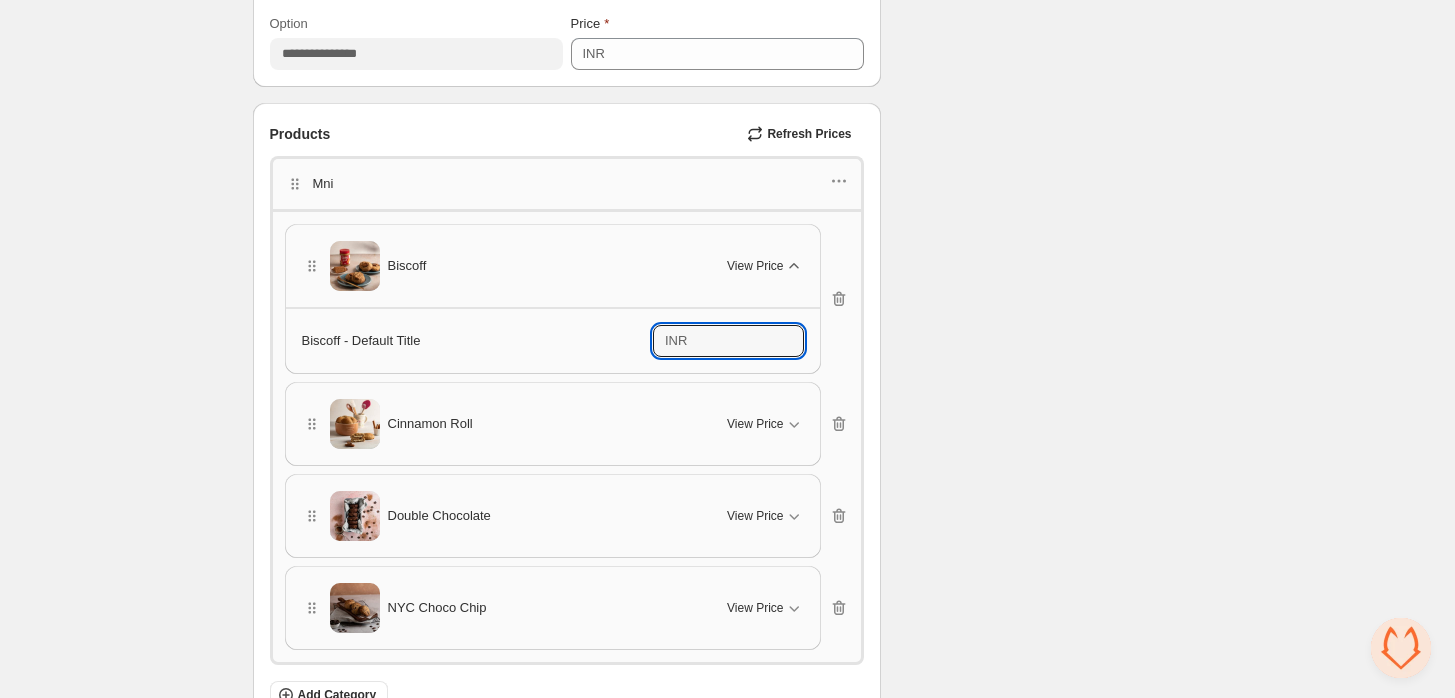 click on "***" at bounding box center [748, 341] 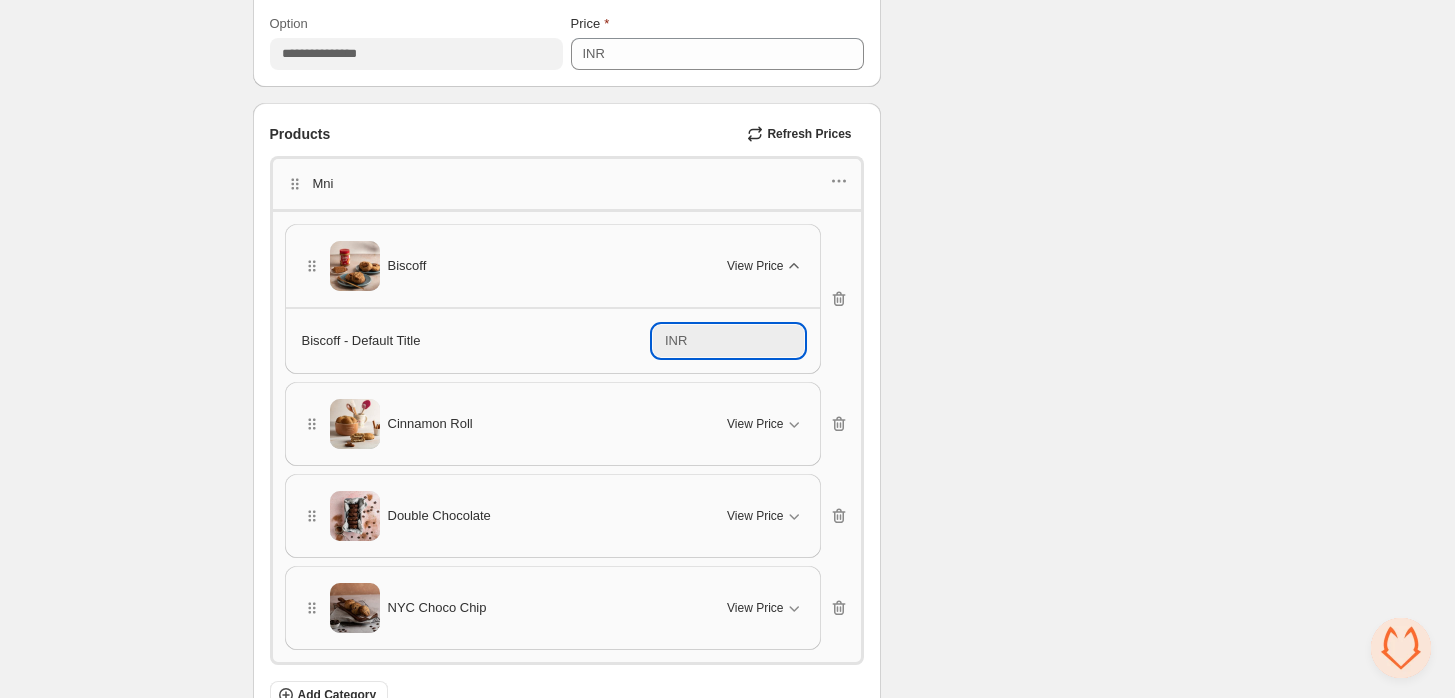 click on "***" at bounding box center [748, 341] 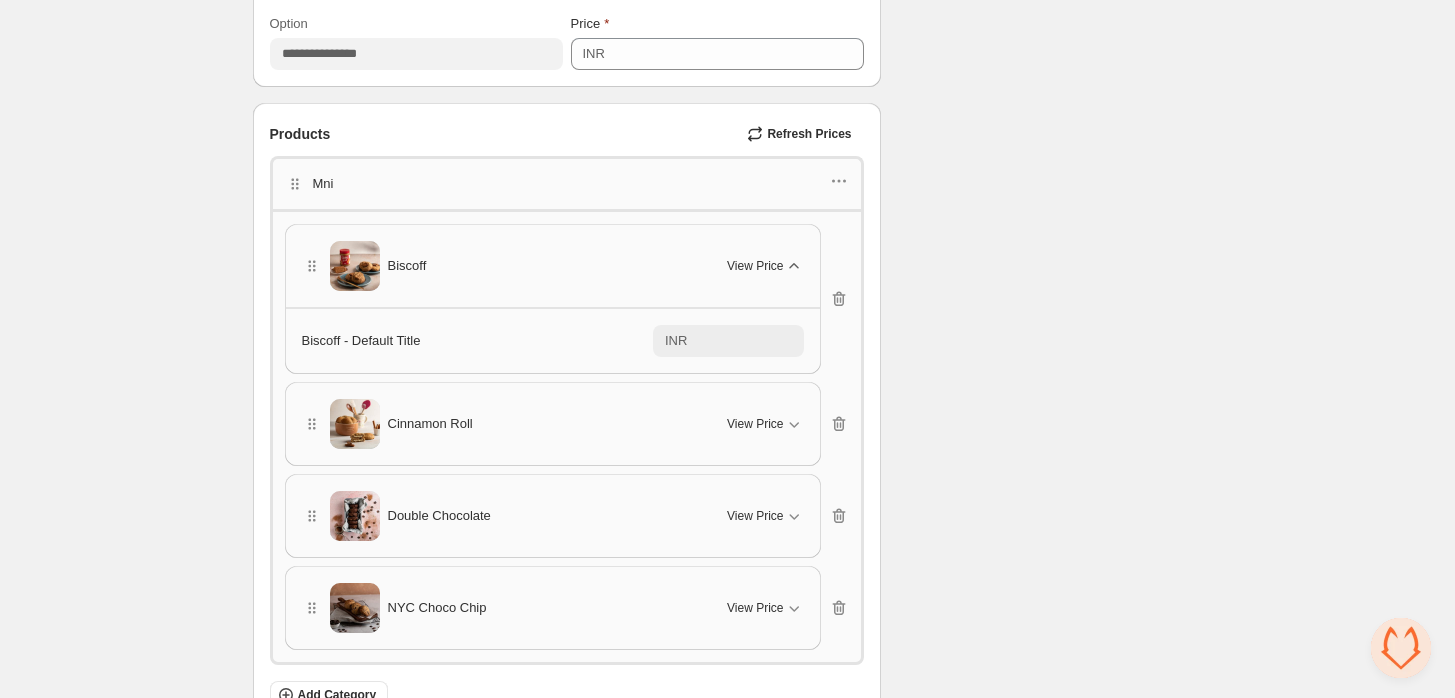 click on "Checklist Status Success Active To change the bundle's status, please do so on Bundle's Shopify product page after saving the bundle Bundle Limits 4/128 Unique Products 4/420 Variants Across Bundle Summary A shopper must buy 35 mini cookies for INR 800" at bounding box center (1050, 243) 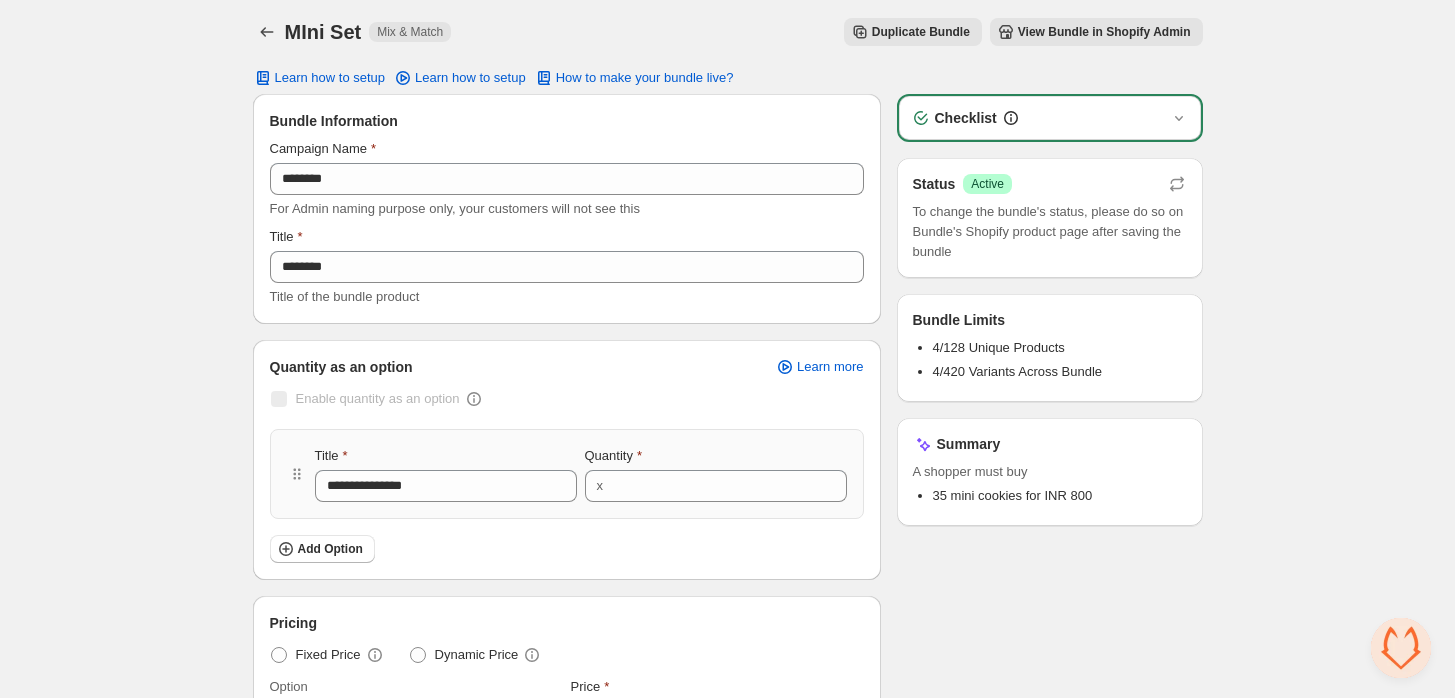 scroll, scrollTop: 2, scrollLeft: 0, axis: vertical 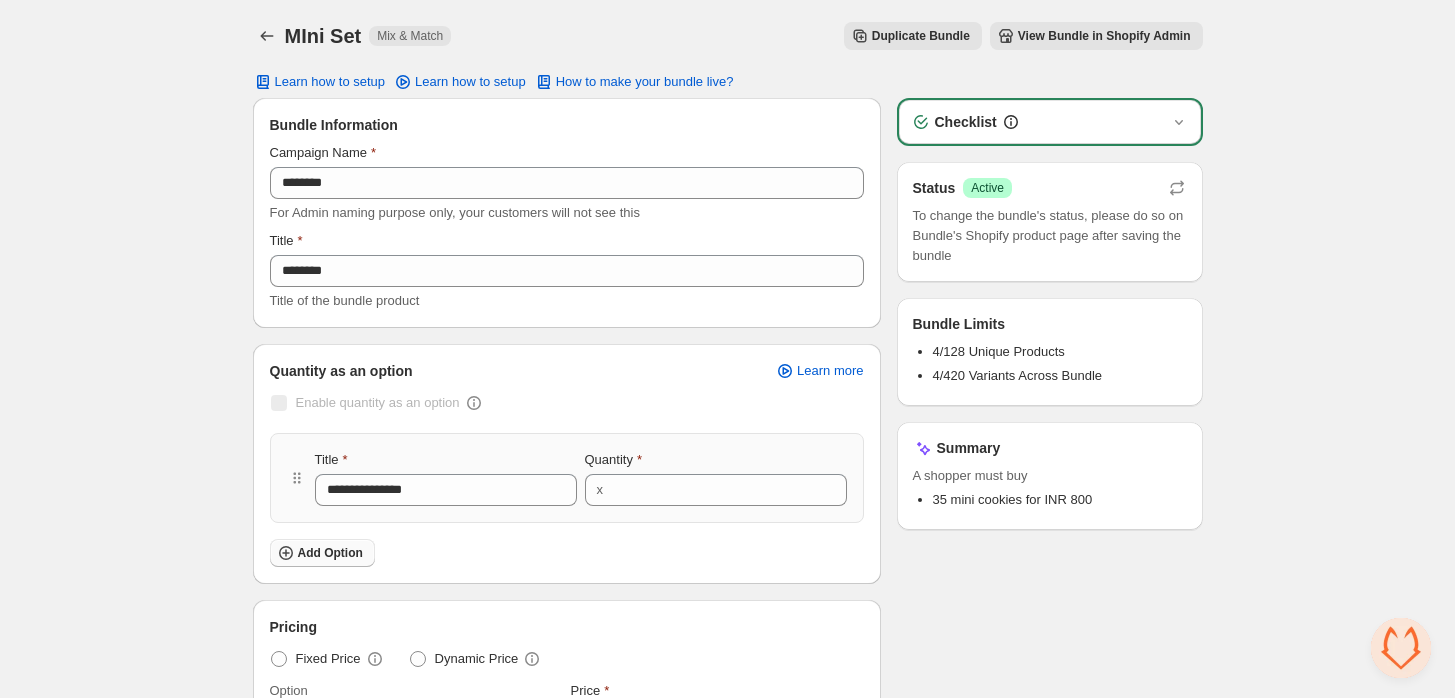 click 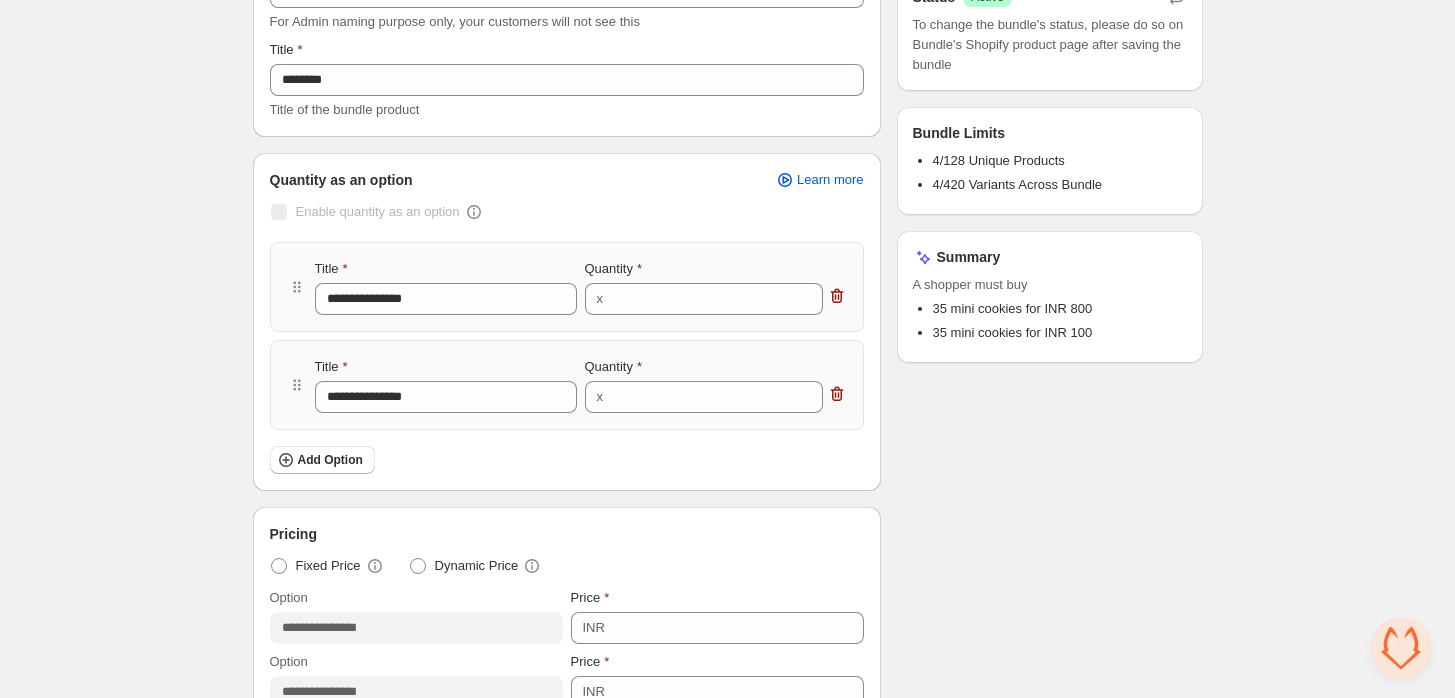 scroll, scrollTop: 224, scrollLeft: 0, axis: vertical 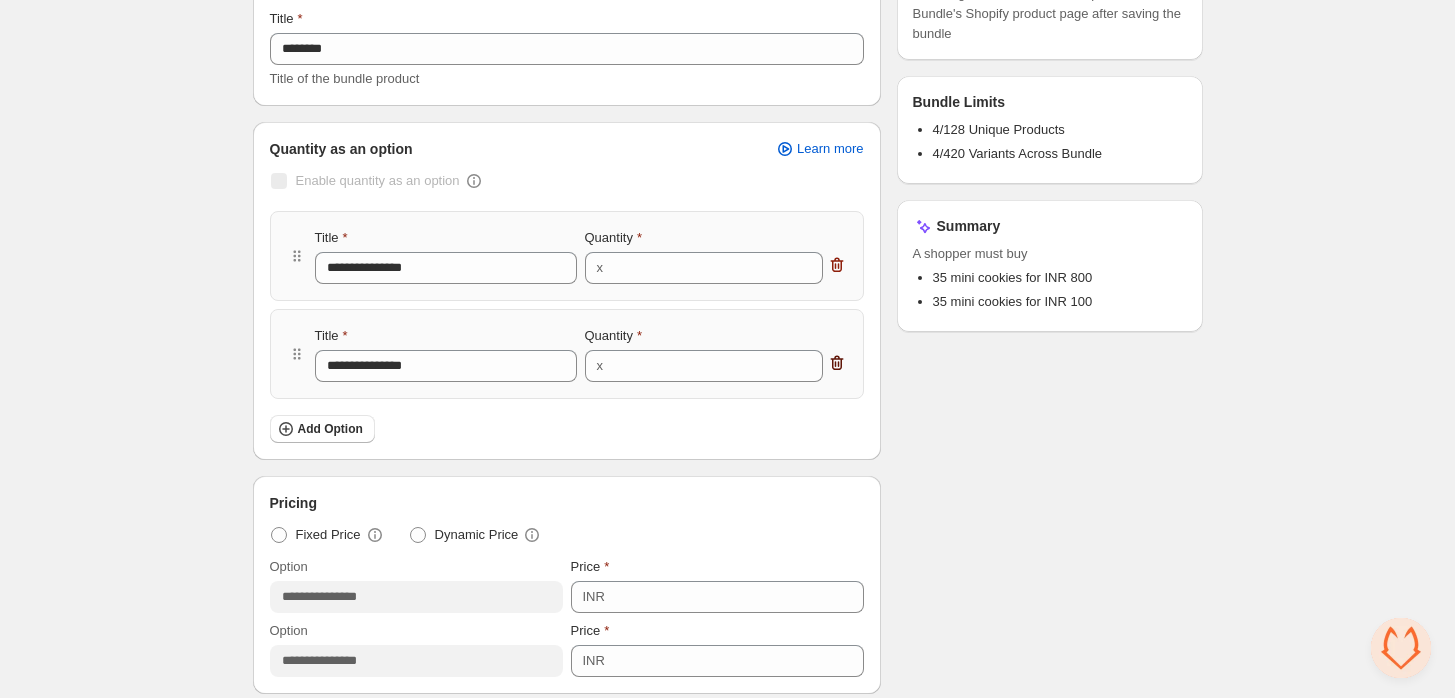 click 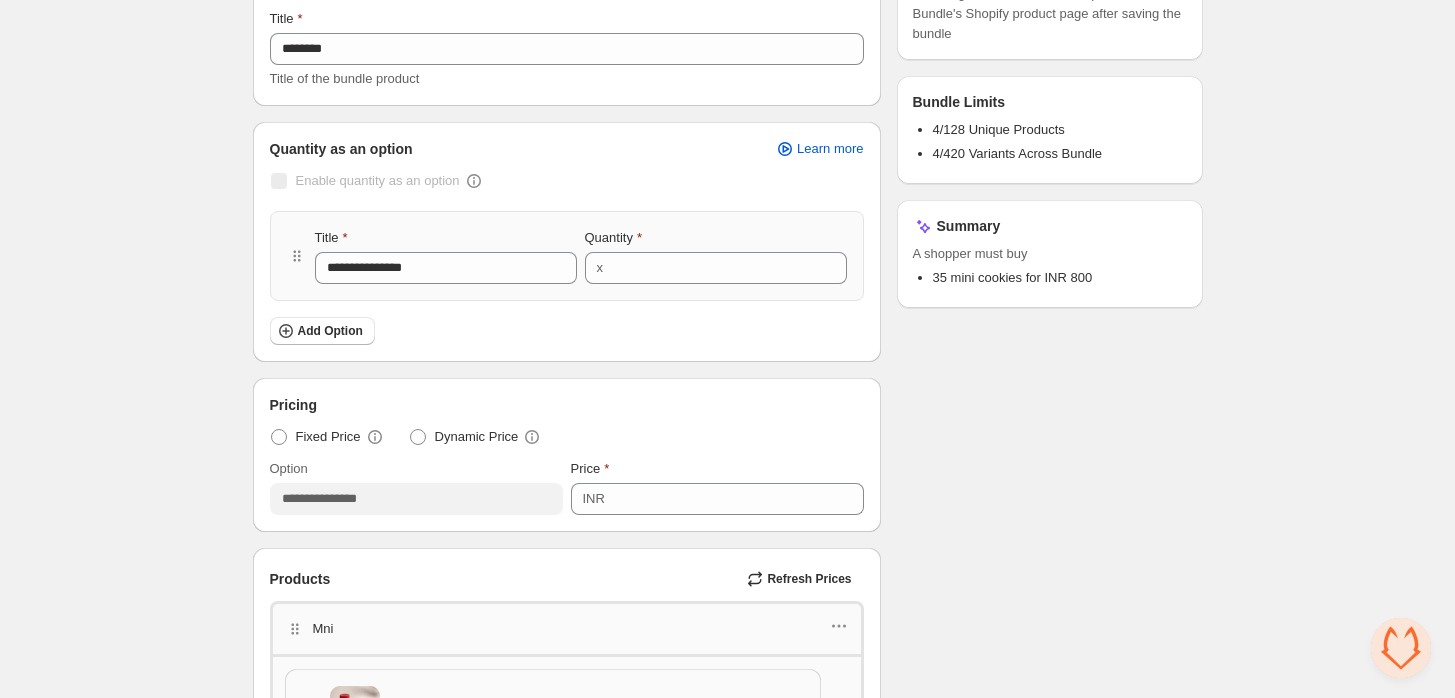 click on "**********" at bounding box center [567, 455] 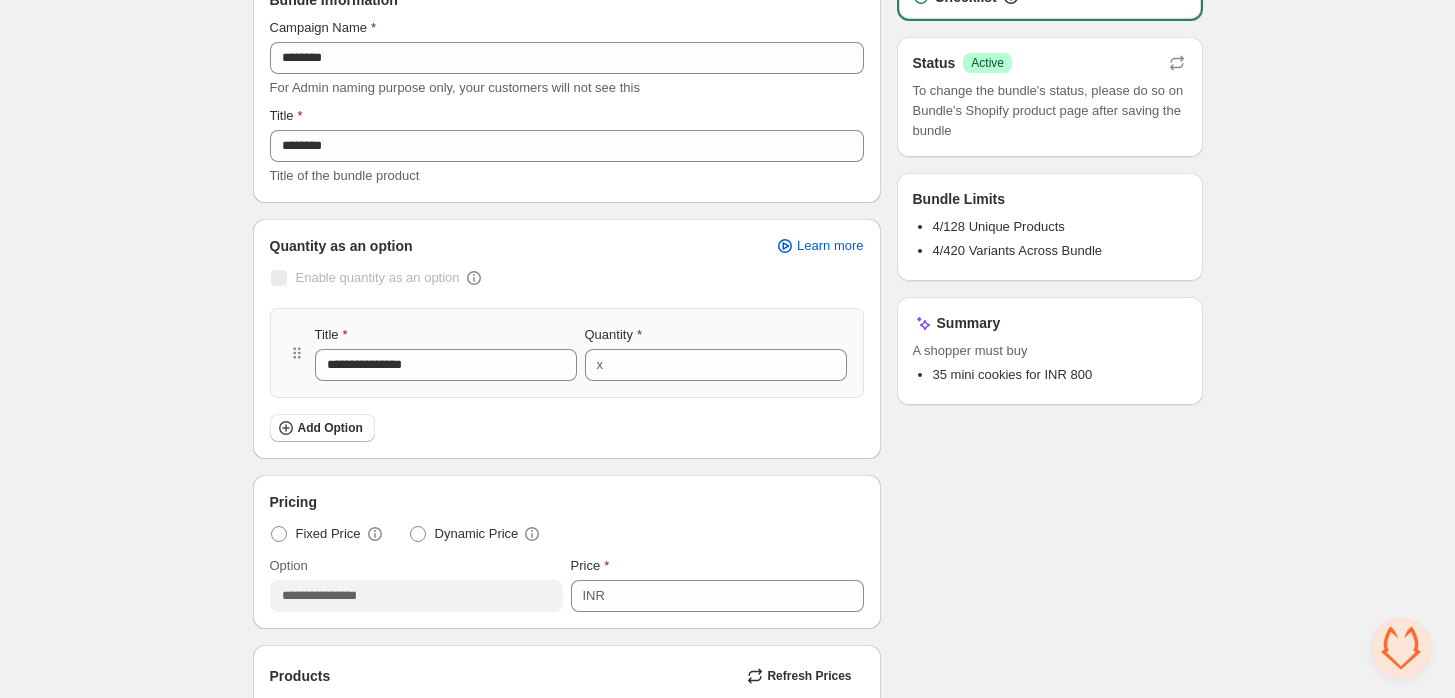 scroll, scrollTop: 113, scrollLeft: 0, axis: vertical 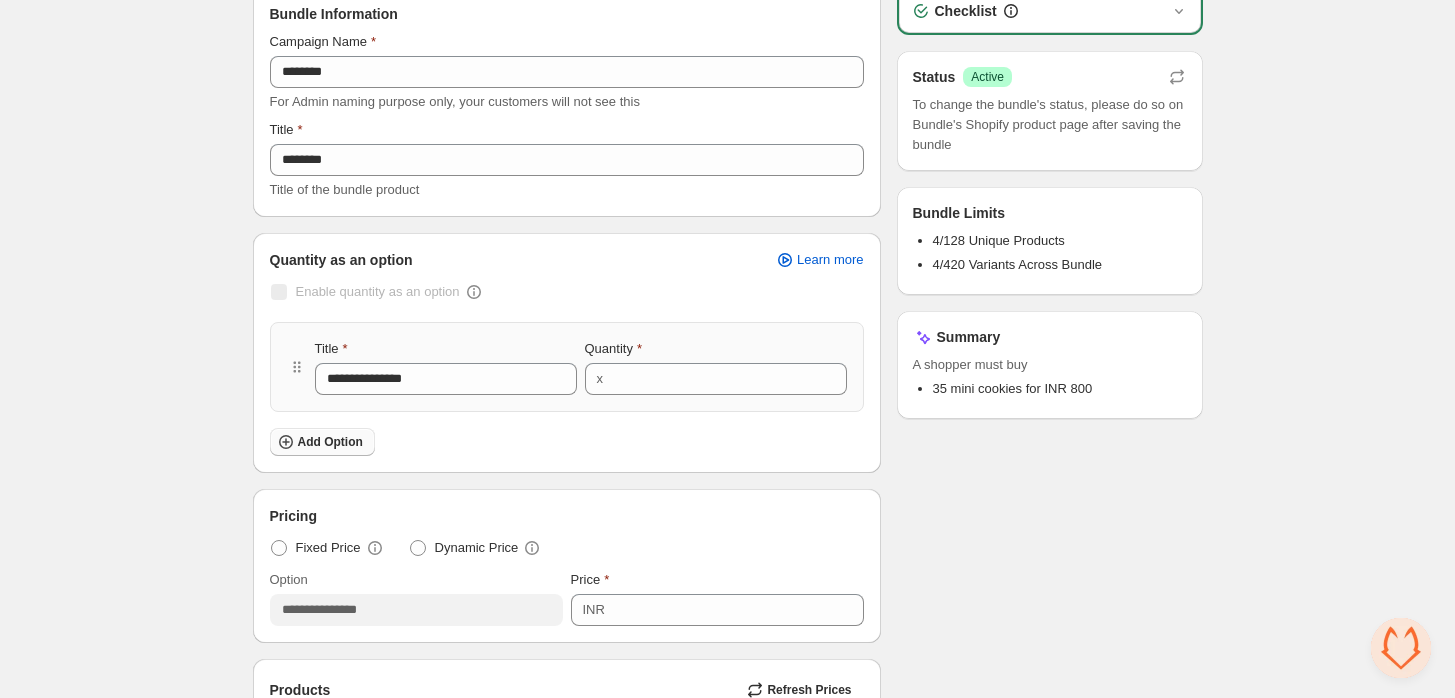 click on "Add Option" at bounding box center (322, 442) 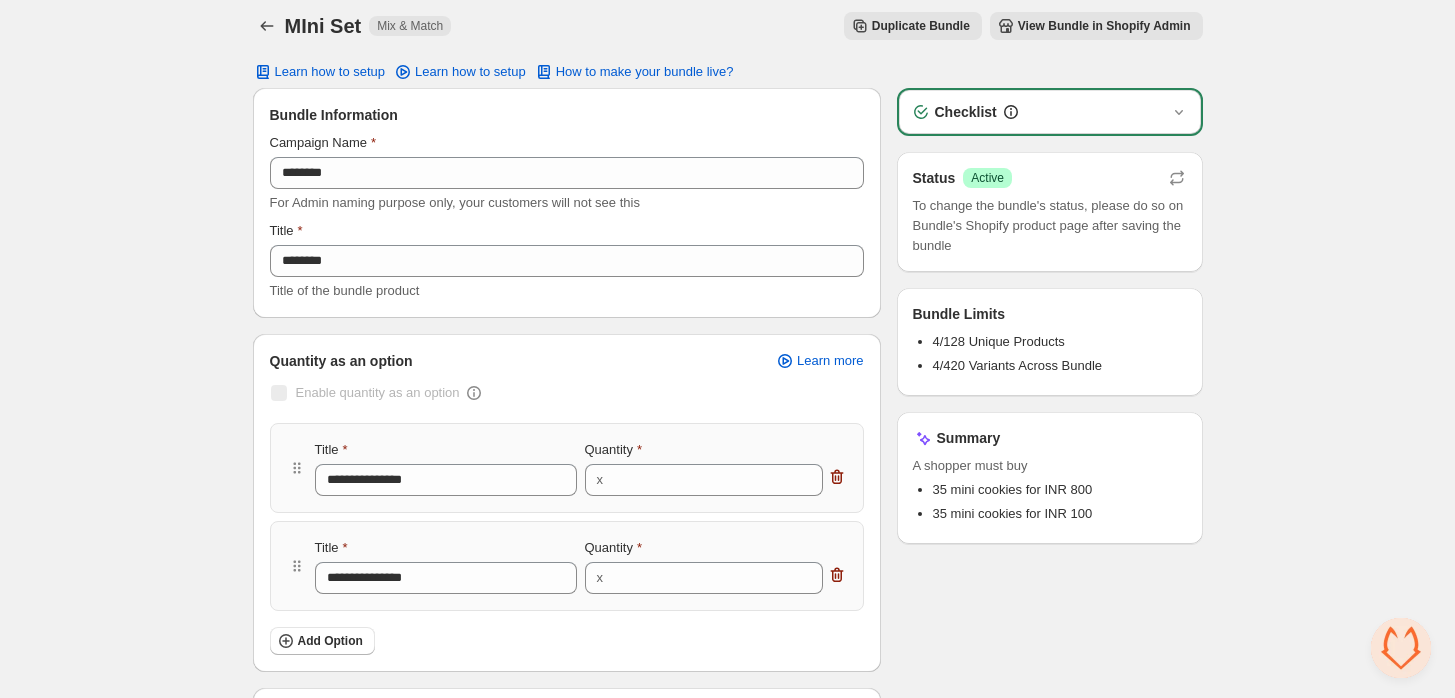 scroll, scrollTop: 0, scrollLeft: 0, axis: both 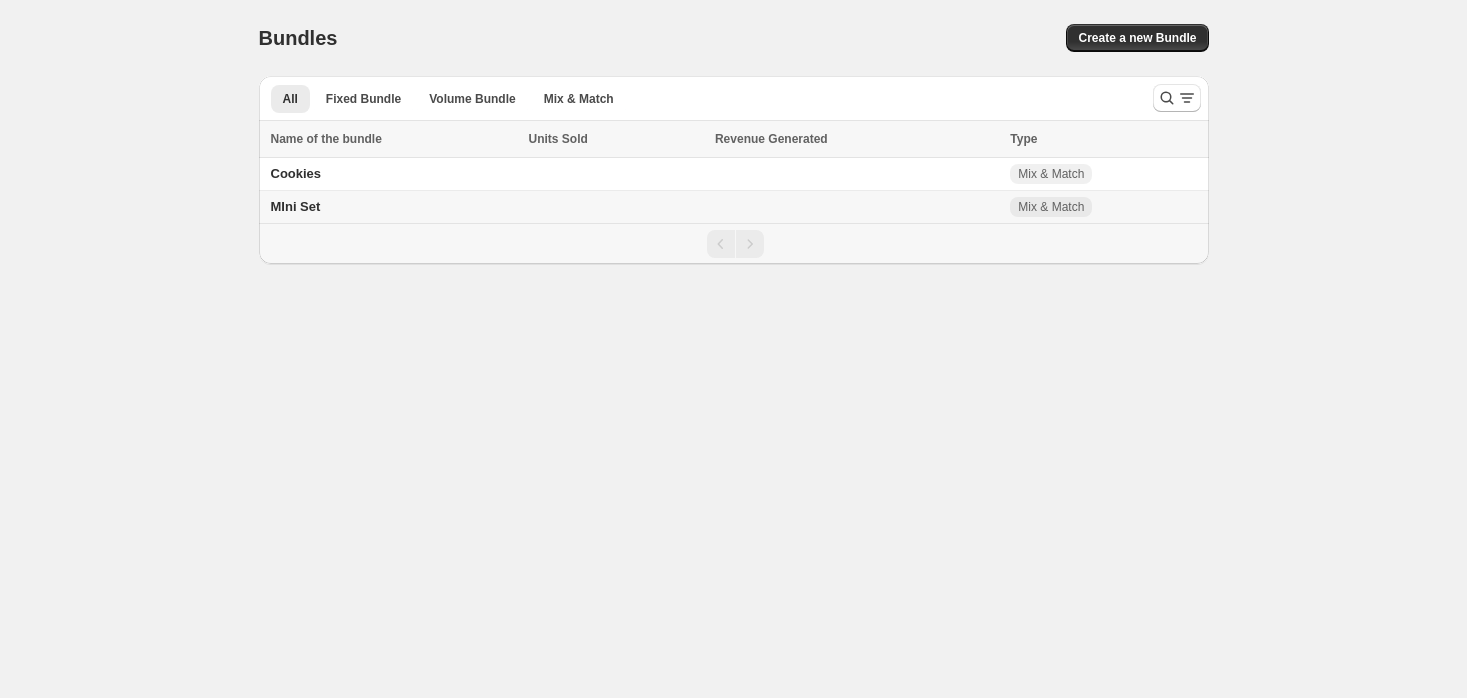 click at bounding box center [616, 207] 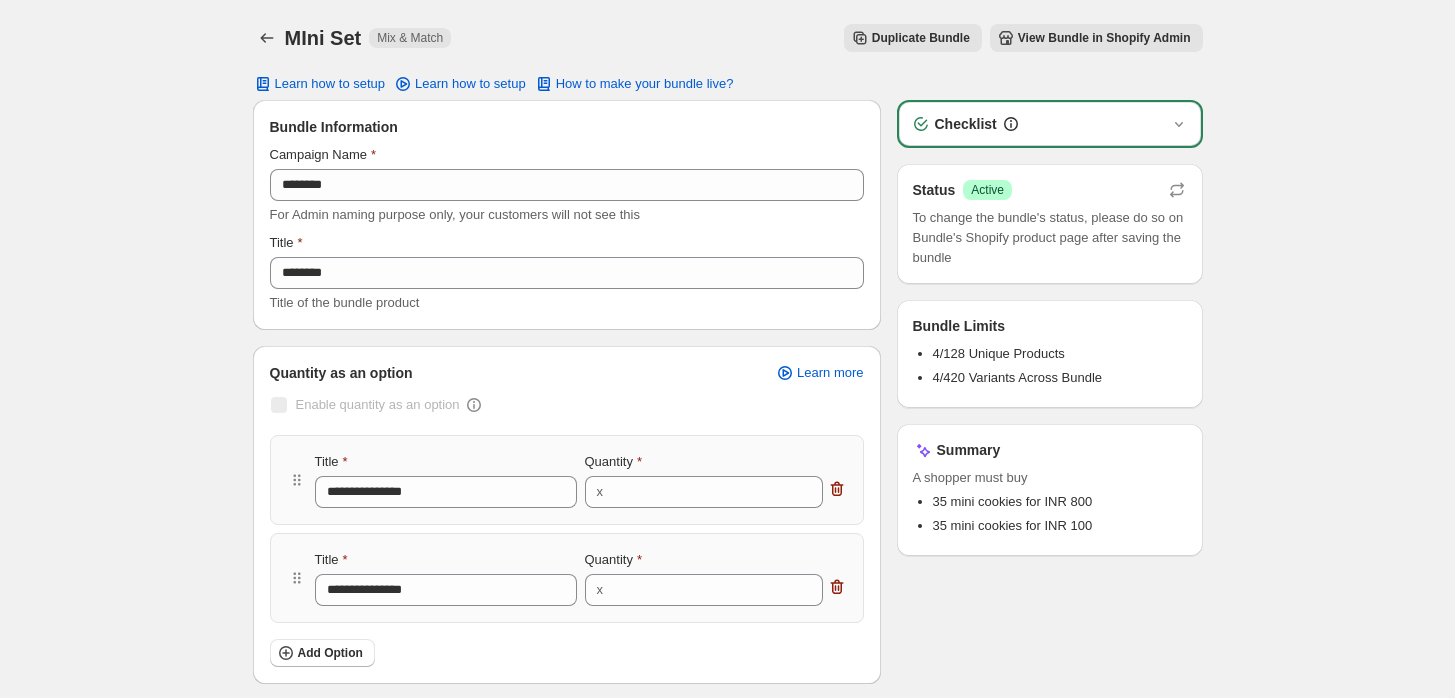 scroll, scrollTop: 1164, scrollLeft: 0, axis: vertical 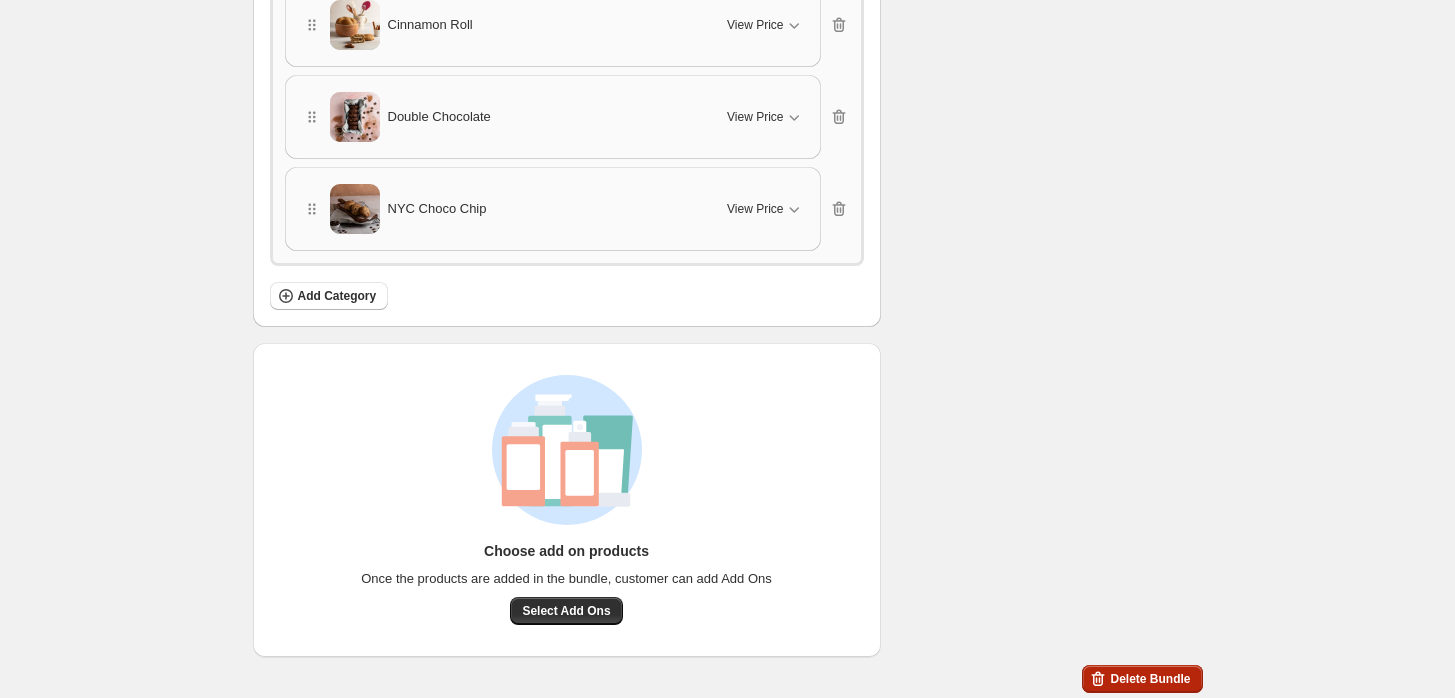 click on "Delete Bundle" at bounding box center (1142, 679) 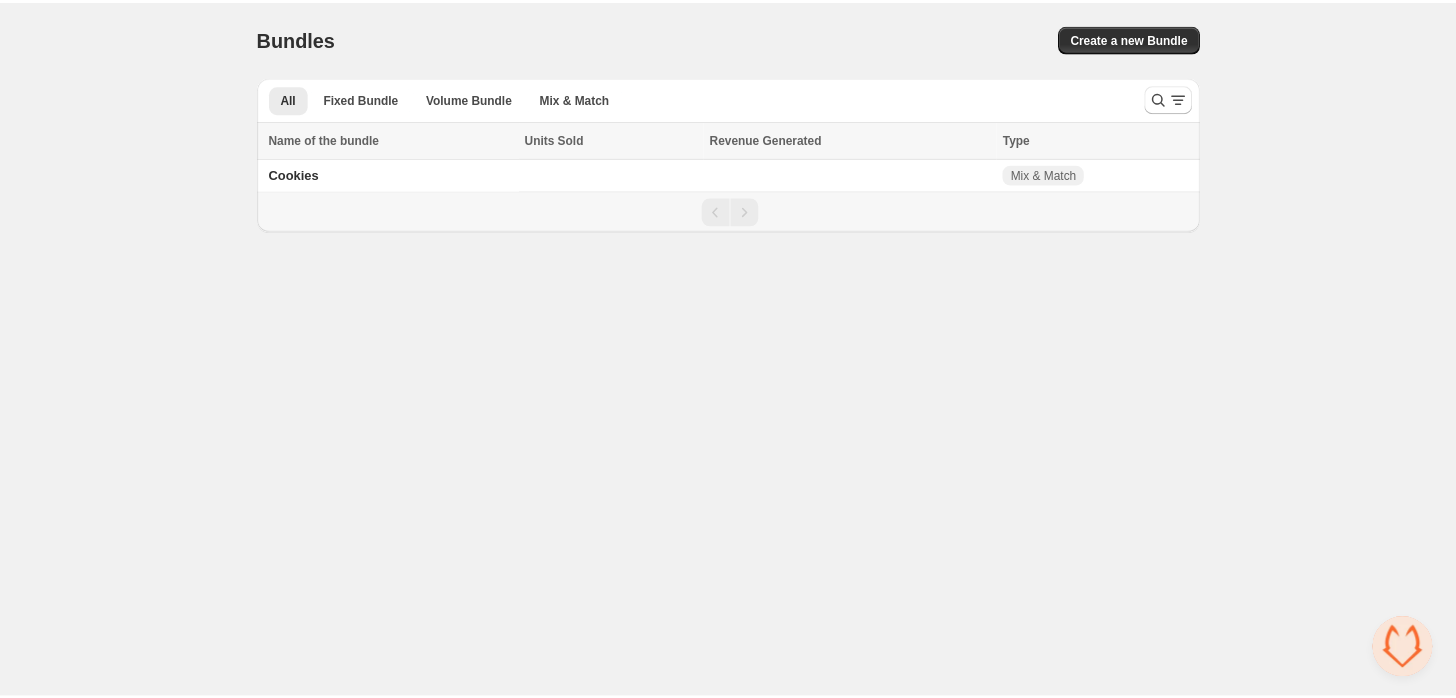 scroll, scrollTop: 0, scrollLeft: 0, axis: both 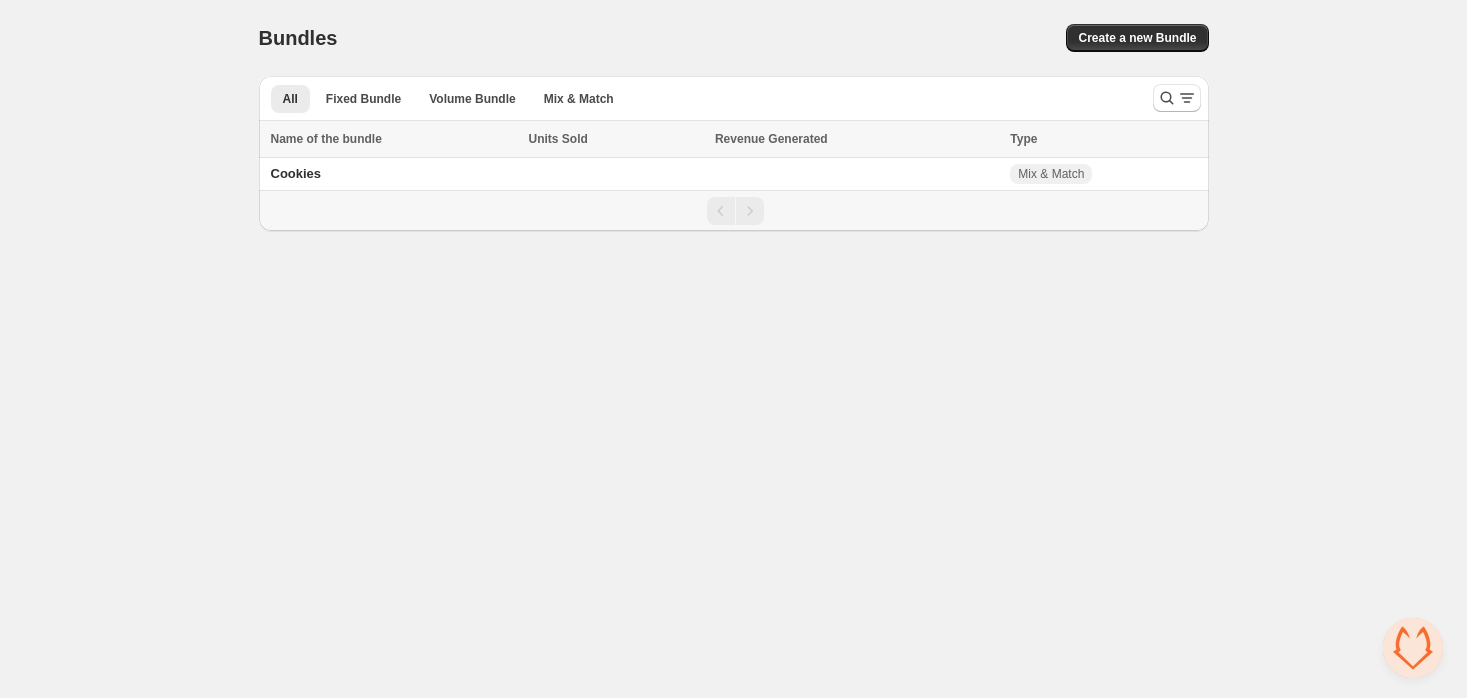 click on "Home Bundles Analytics Plan and Billing Bundles. This page is ready Bundles Create a new Bundle All Fixed Bundle Volume Bundle Mix & Match More views All Fixed Bundle Volume Bundle Mix & Match More views Name of the bundle Name of the bundle Units Sold Revenue Generated Type Select Bundle 0 selected Name of the bundle Units Sold Revenue Generated Type Cookies Mix & Match" at bounding box center (733, 349) 